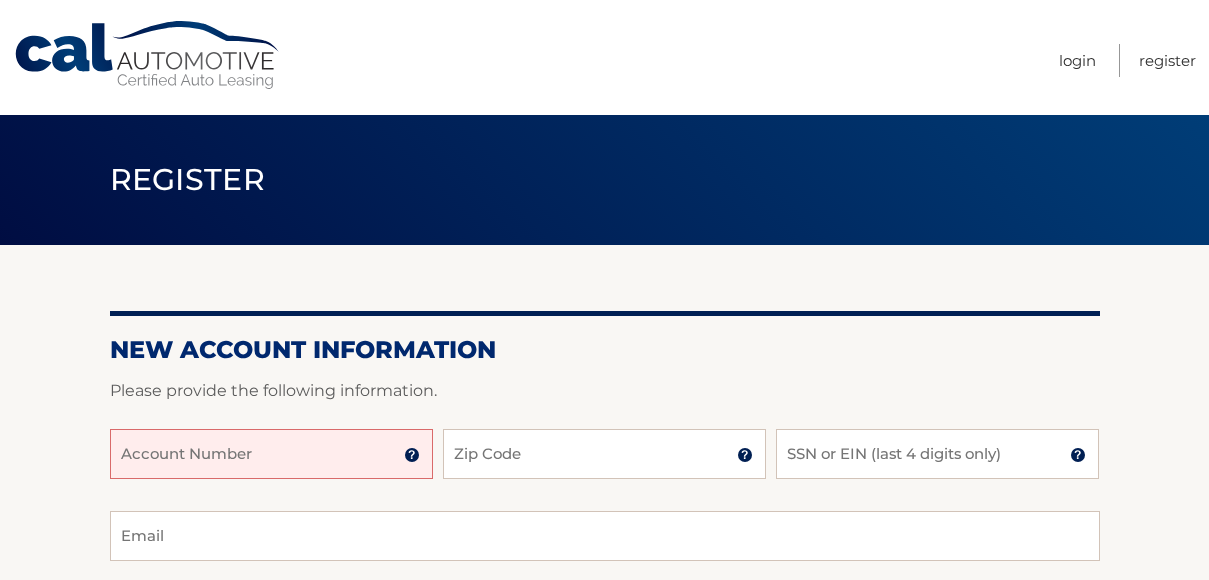 scroll, scrollTop: 0, scrollLeft: 0, axis: both 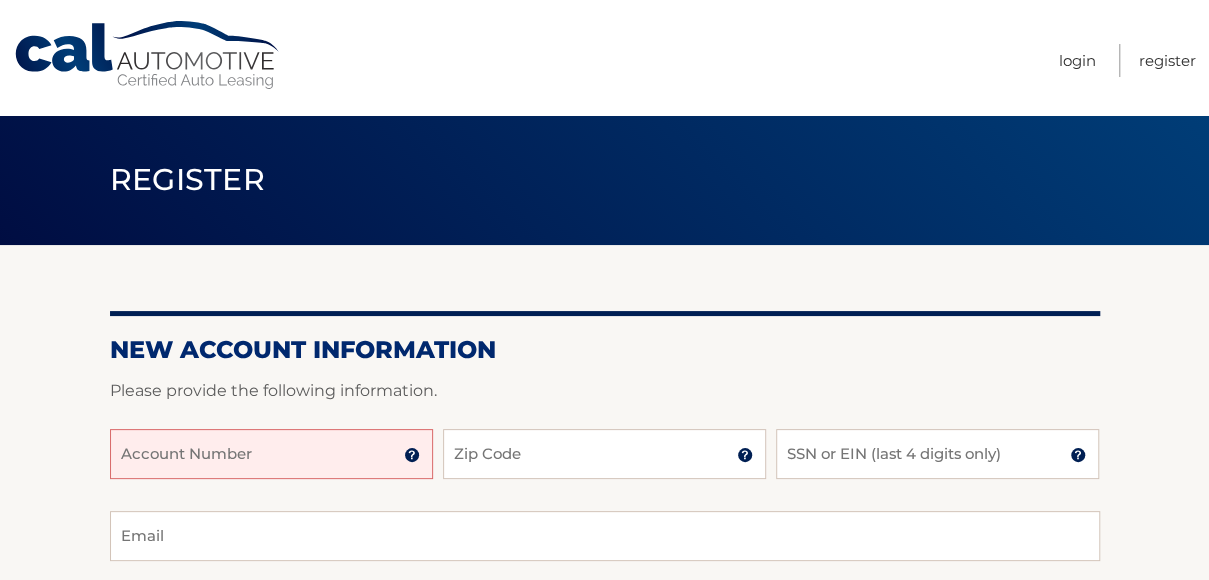 click on "Account Number" at bounding box center (271, 454) 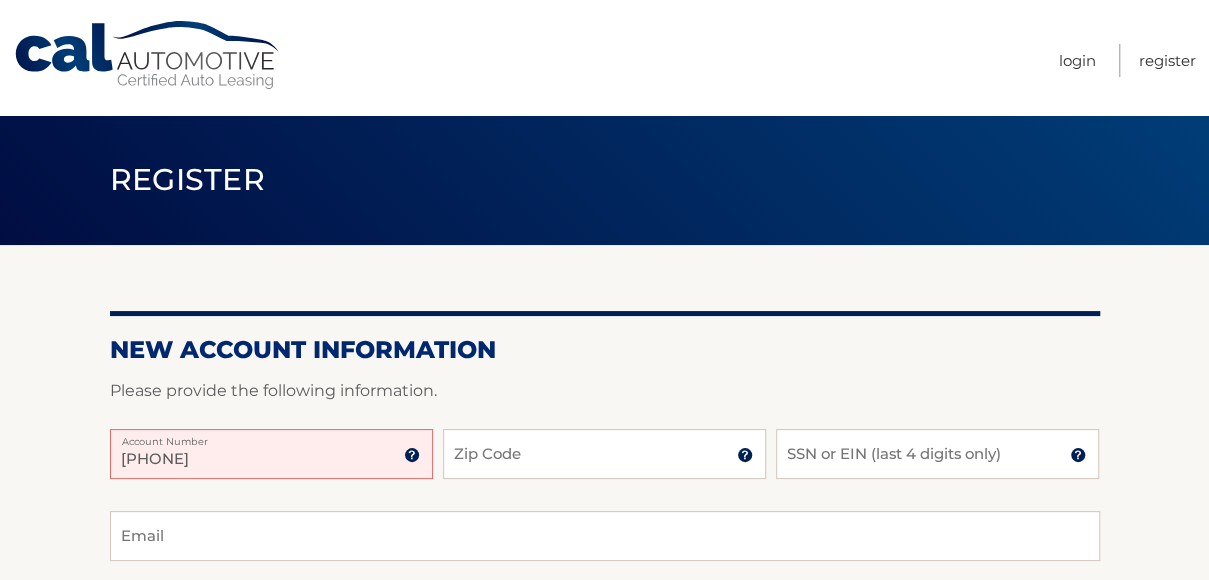 type on "4455965849" 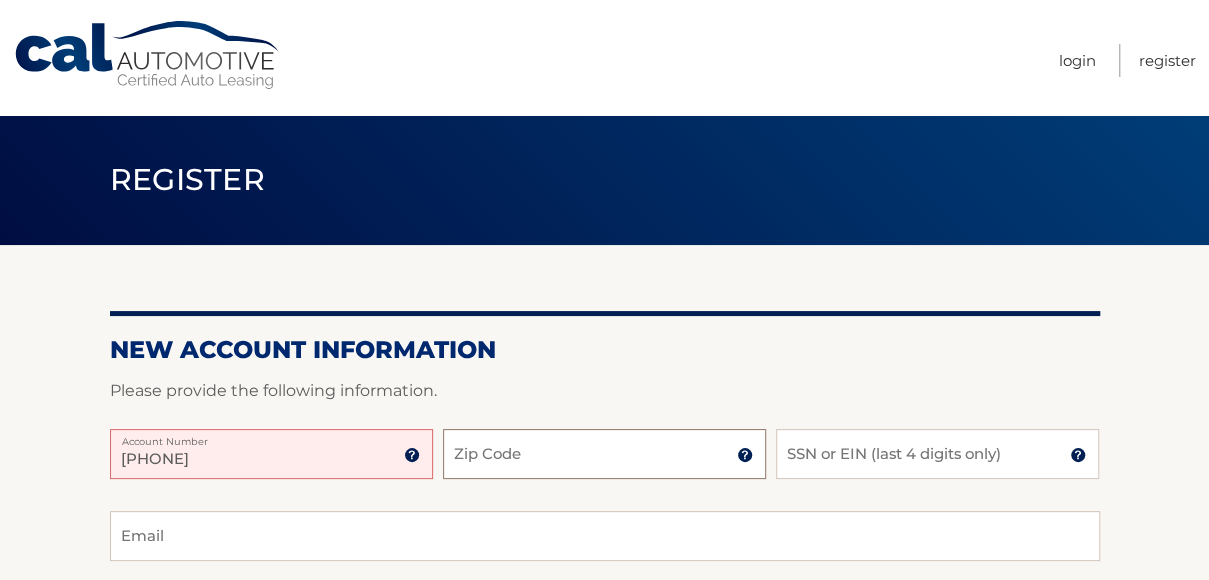 click on "Zip Code" at bounding box center (604, 454) 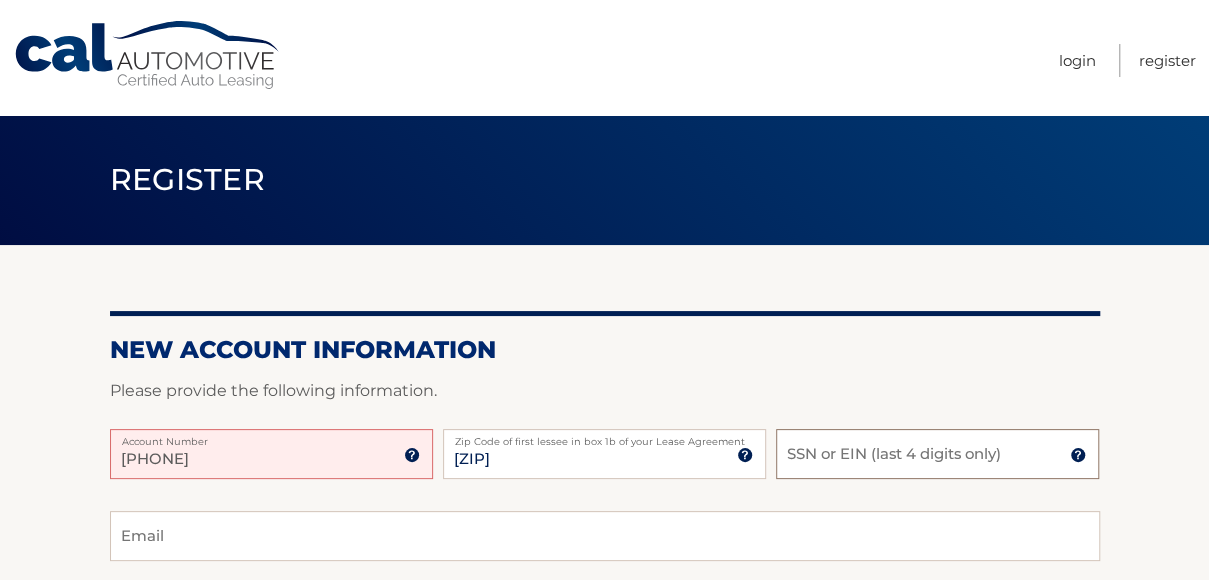 click on "SSN or EIN (last 4 digits only)" at bounding box center (937, 454) 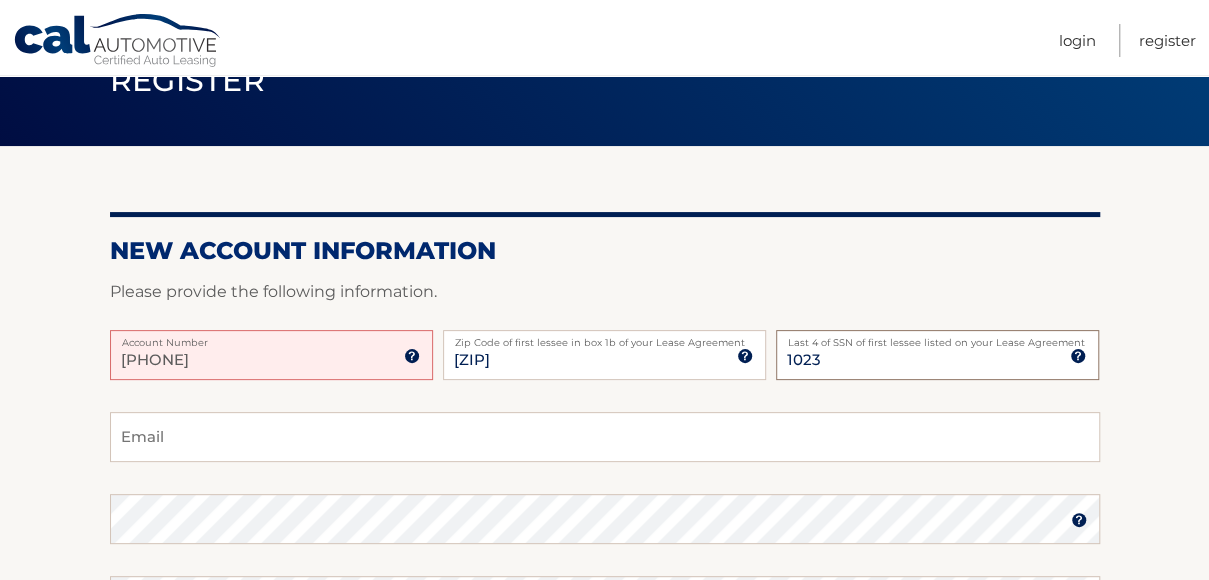 scroll, scrollTop: 100, scrollLeft: 0, axis: vertical 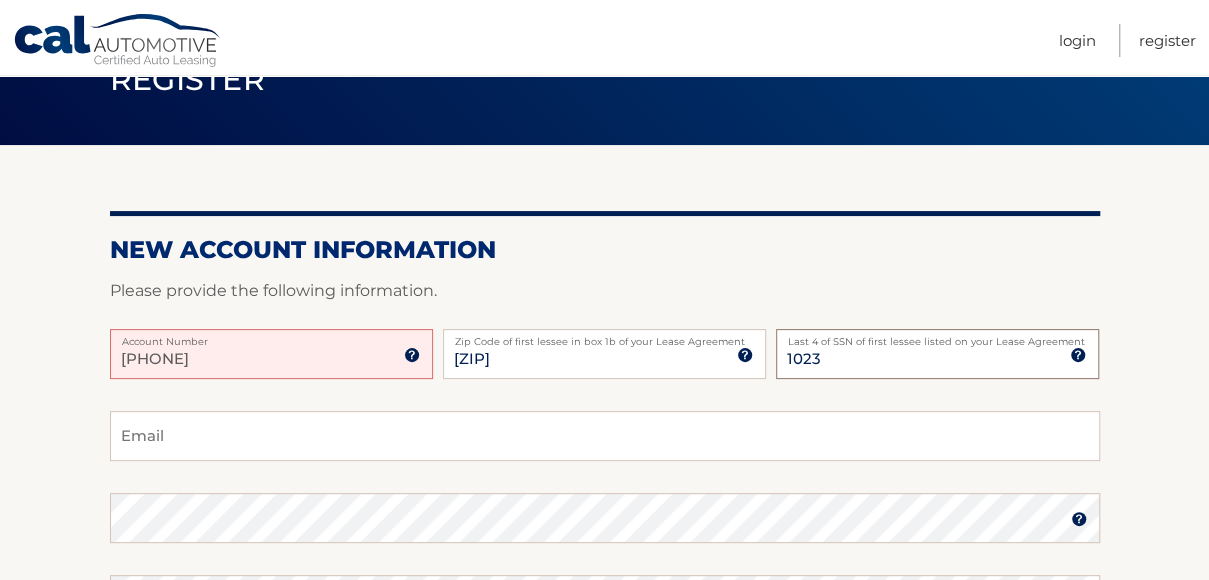 type on "1023" 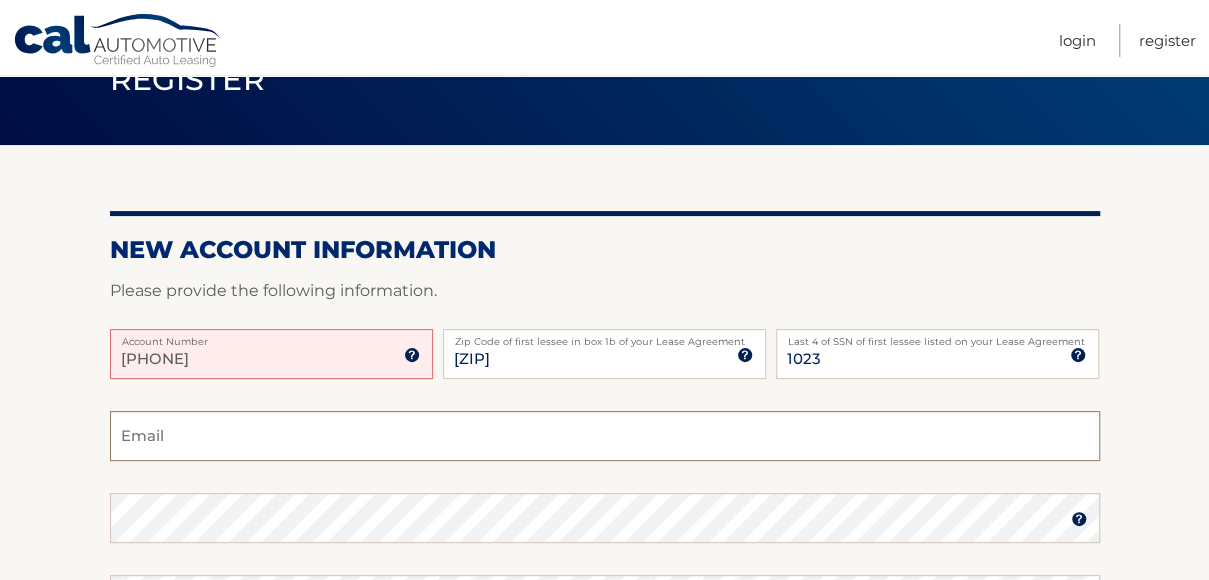 click on "Email" at bounding box center (605, 436) 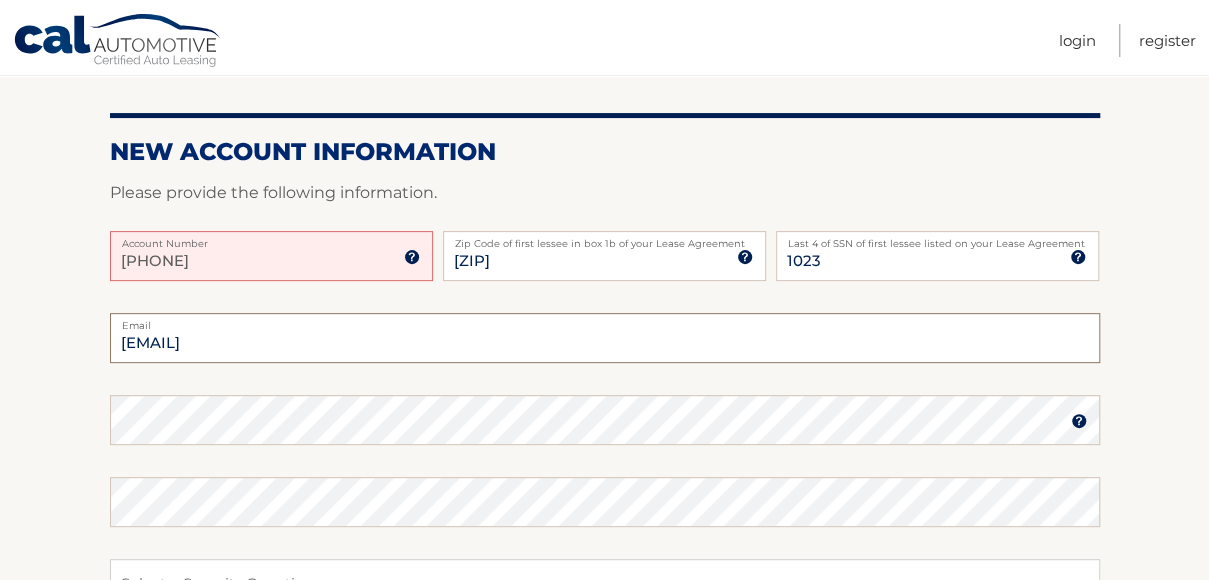 scroll, scrollTop: 199, scrollLeft: 0, axis: vertical 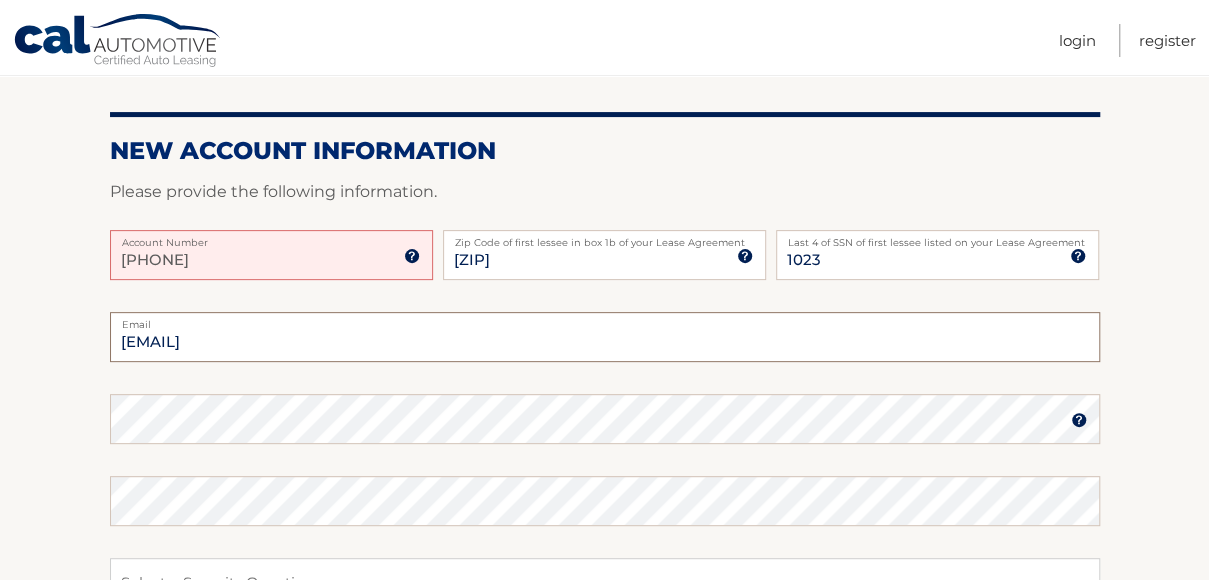 type on "micheleacocella@aol.com" 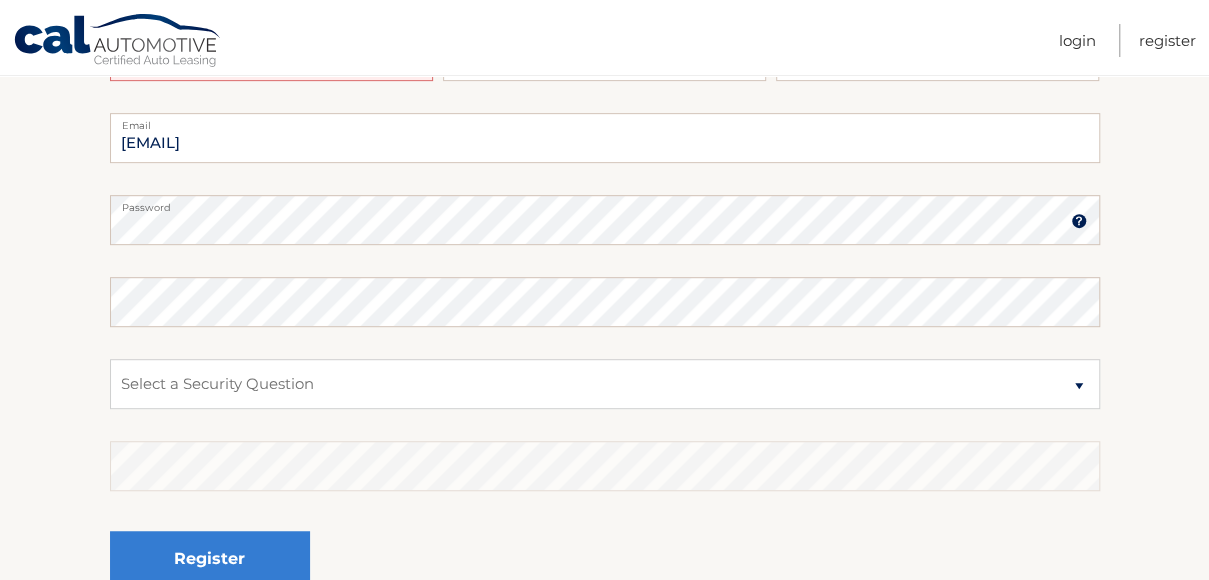click on "micheleacocella@aol.com
Email
Password
Password should be a minimum of 6 characters and is case sensitive
Confirm Password
Select a Security Question
What was the name of your elementary school?
What is your mother’s maiden name?" at bounding box center [605, 370] 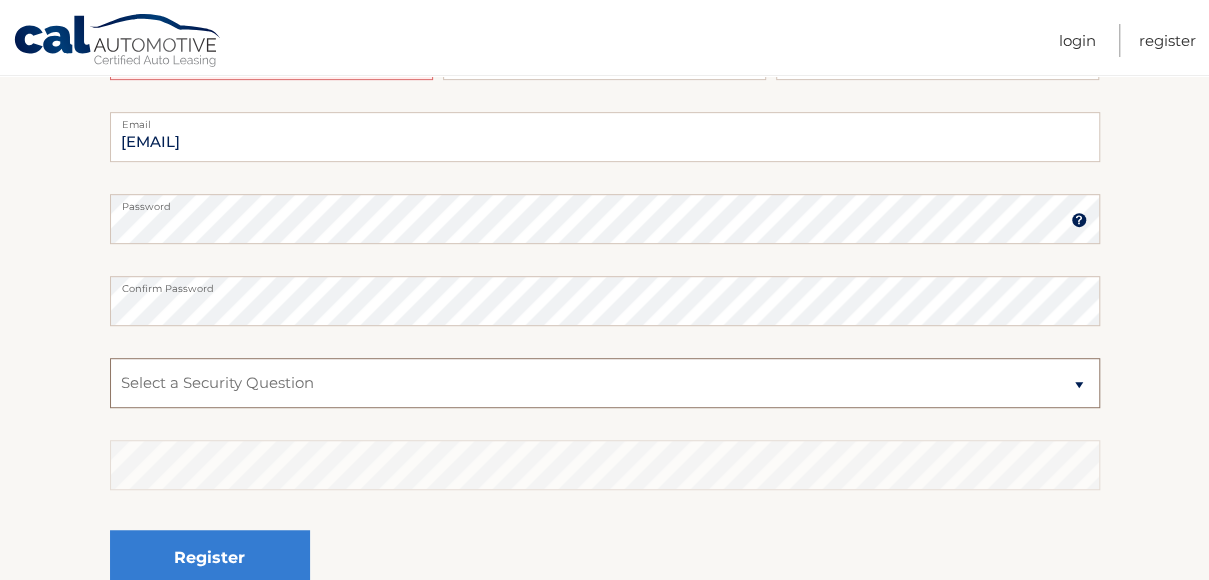 click on "Select a Security Question
What was the name of your elementary school?
What is your mother’s maiden name?
What street did you live on in the third grade?
In what city or town was your first job?
What was your childhood phone number including area code? (e.g., 000-000-0000)" at bounding box center (605, 383) 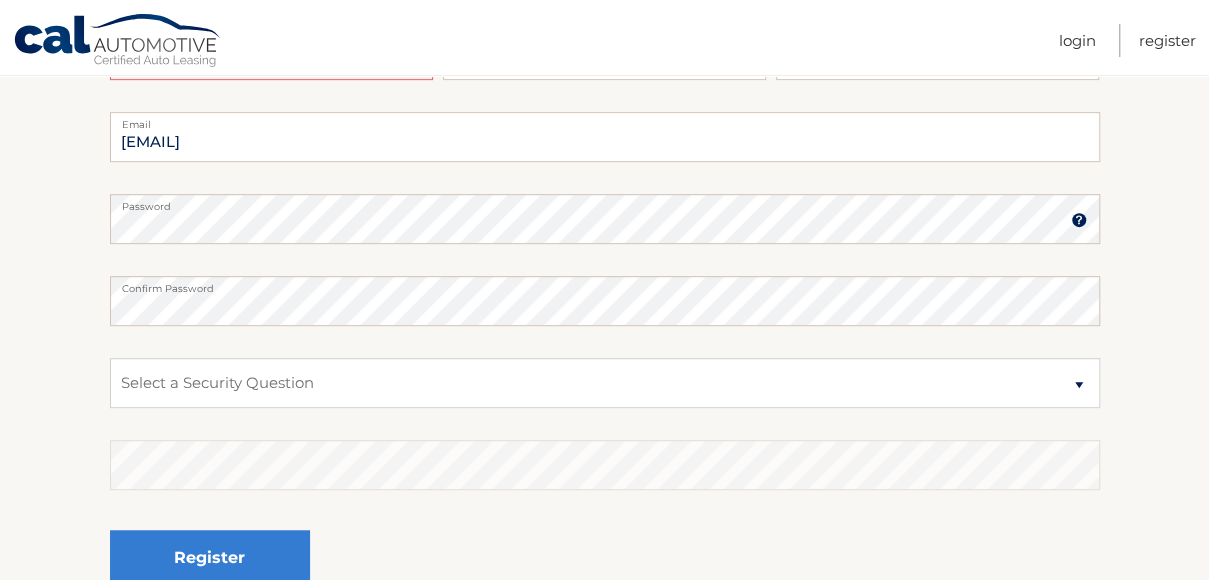 click at bounding box center (1079, 220) 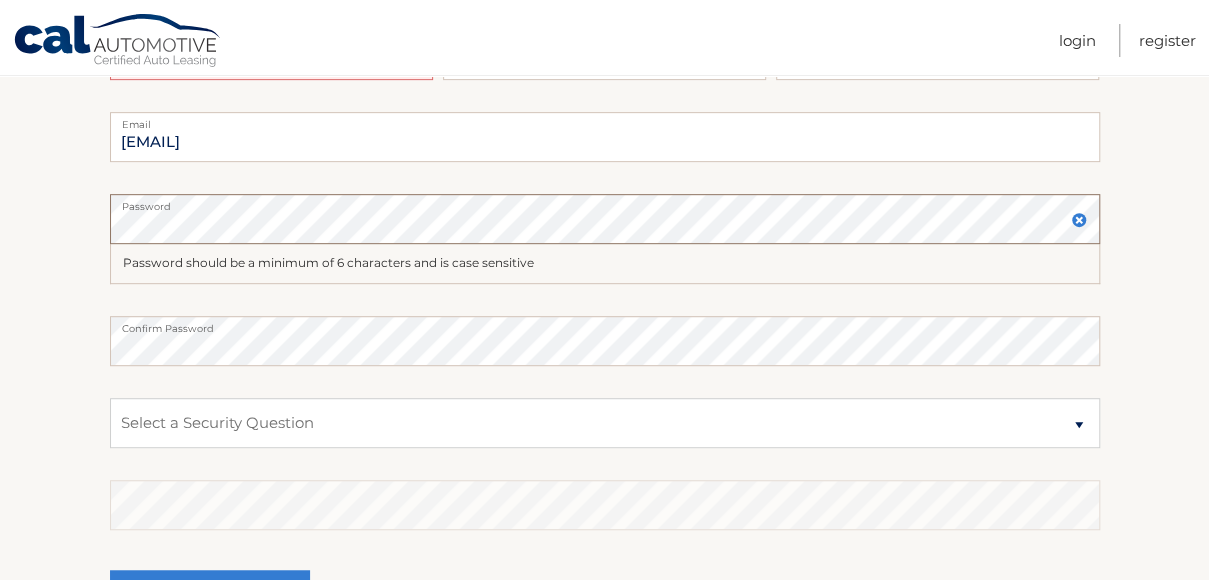 click on "New Account Information
Please provide the following information.
4455965849
Account Number
11 digit account number provided on your coupon book or Welcome Letter
08724
Zip Code of first lessee in box 1b of your Lease Agreement
Zip Code of first lessee in box 1b of your Lease Agreement
1023
Last 4 of SSN of first lessee listed on your Lease Agreement
Last 4 of SSN of first lessee listed on your Lease Agreement
micheleacocella@aol.com
Email" at bounding box center [604, 256] 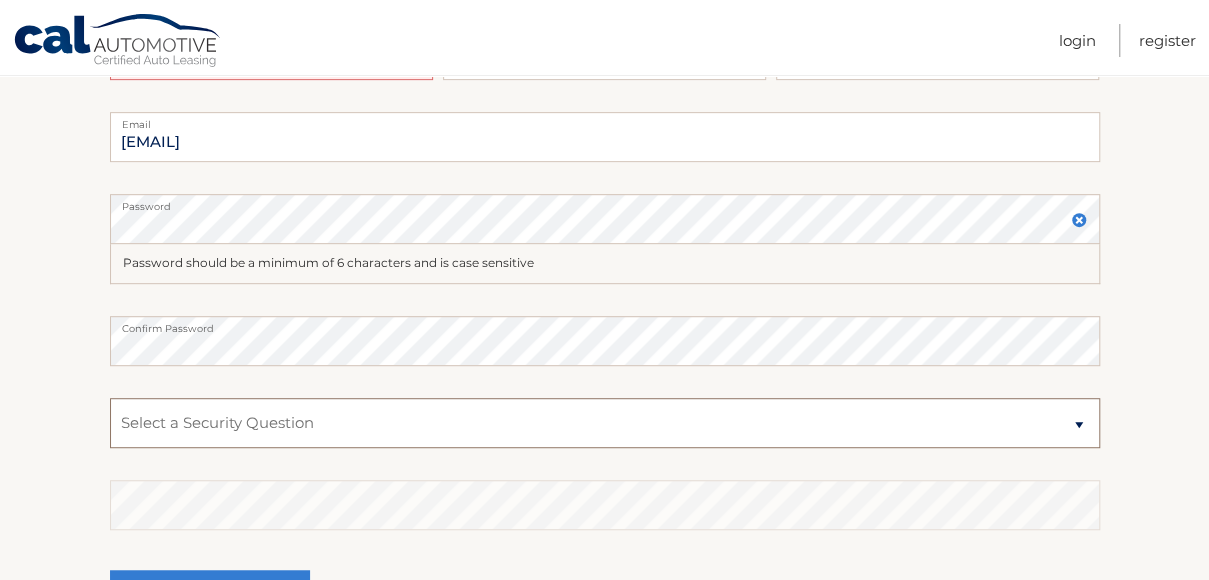 click on "Select a Security Question
What was the name of your elementary school?
What is your mother’s maiden name?
What street did you live on in the third grade?
In what city or town was your first job?
What was your childhood phone number including area code? (e.g., 000-000-0000)" at bounding box center (605, 423) 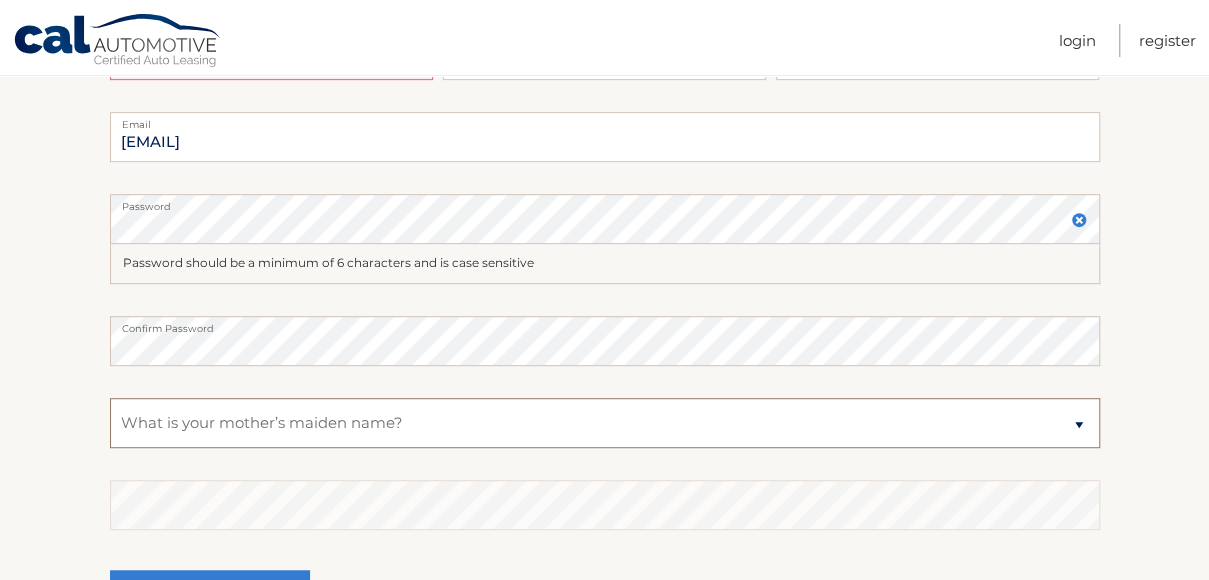 click on "Select a Security Question
What was the name of your elementary school?
What is your mother’s maiden name?
What street did you live on in the third grade?
In what city or town was your first job?
What was your childhood phone number including area code? (e.g., 000-000-0000)" at bounding box center [605, 423] 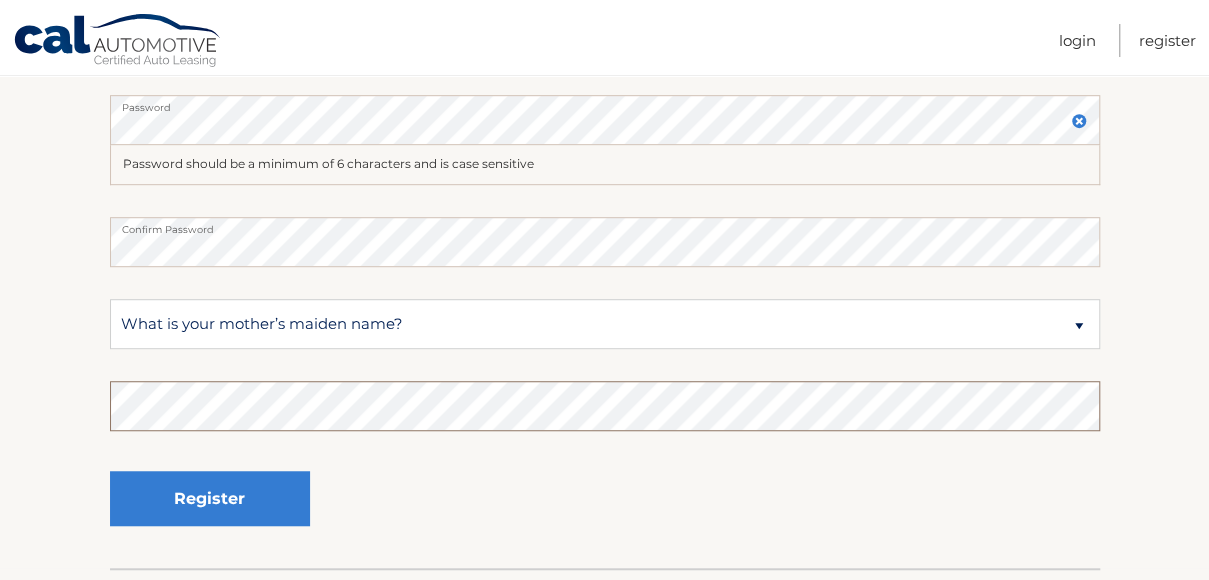 scroll, scrollTop: 498, scrollLeft: 0, axis: vertical 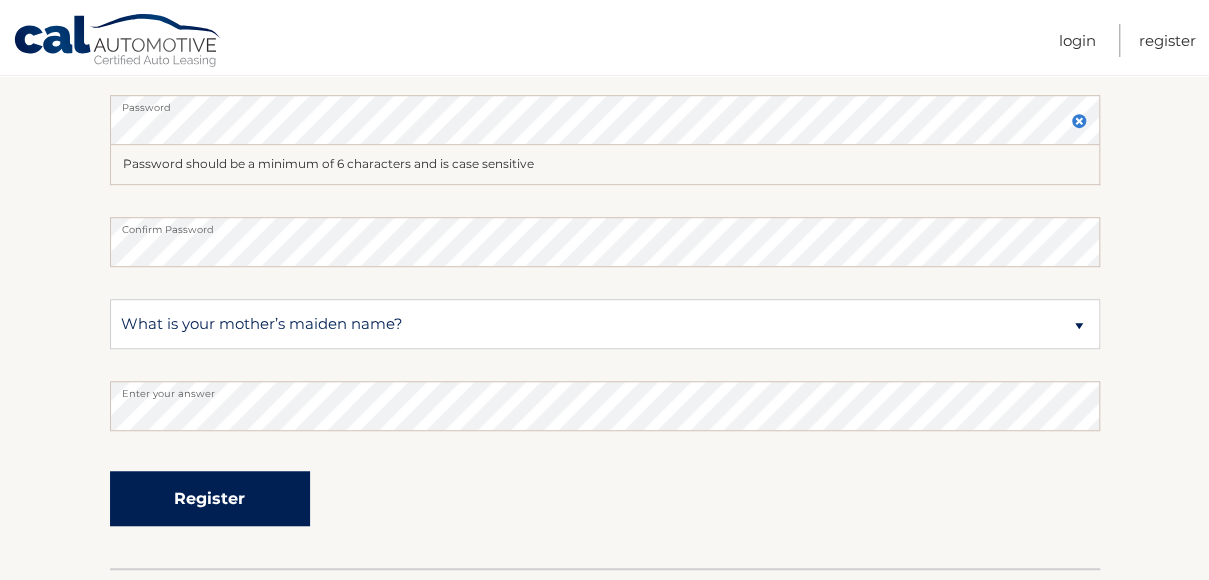 click on "Register" at bounding box center (210, 498) 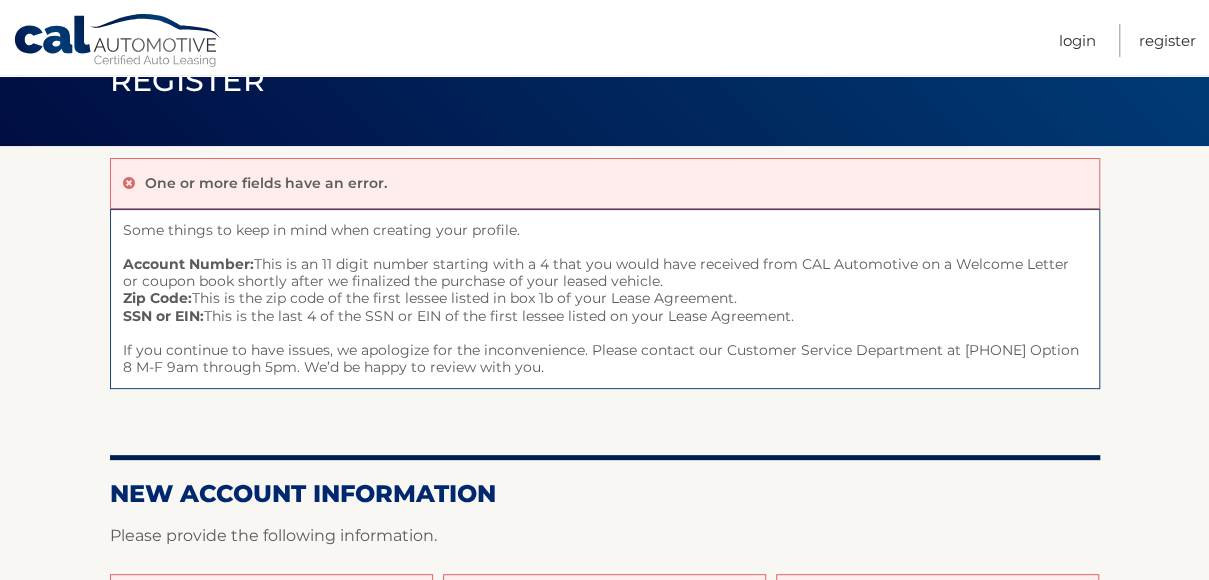 scroll, scrollTop: 100, scrollLeft: 0, axis: vertical 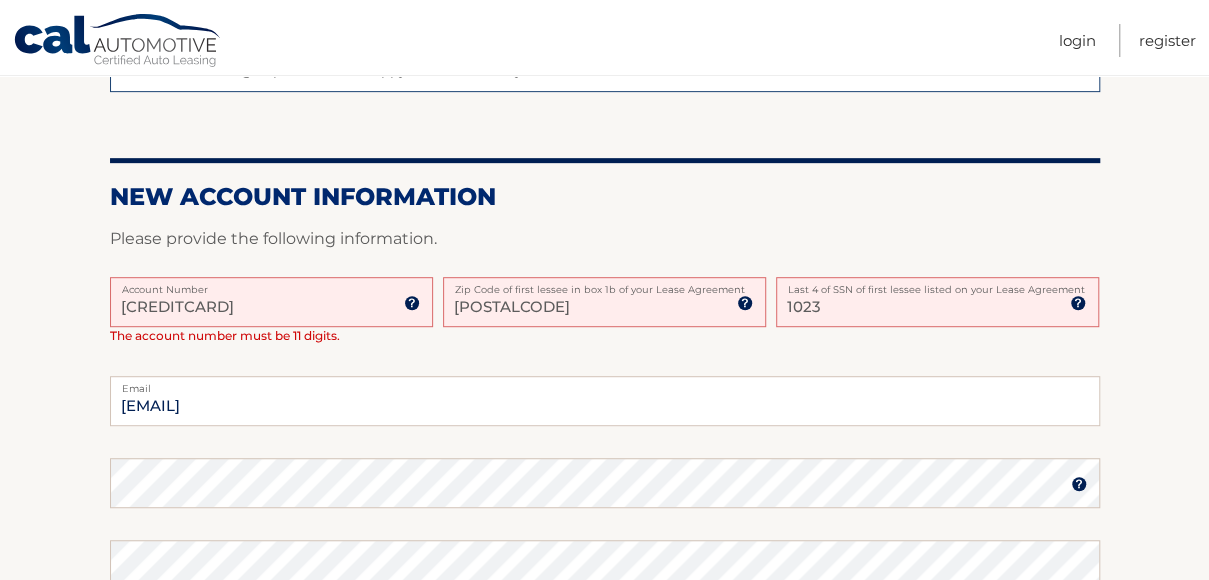 click on "[CREDITCARD]" at bounding box center [271, 302] 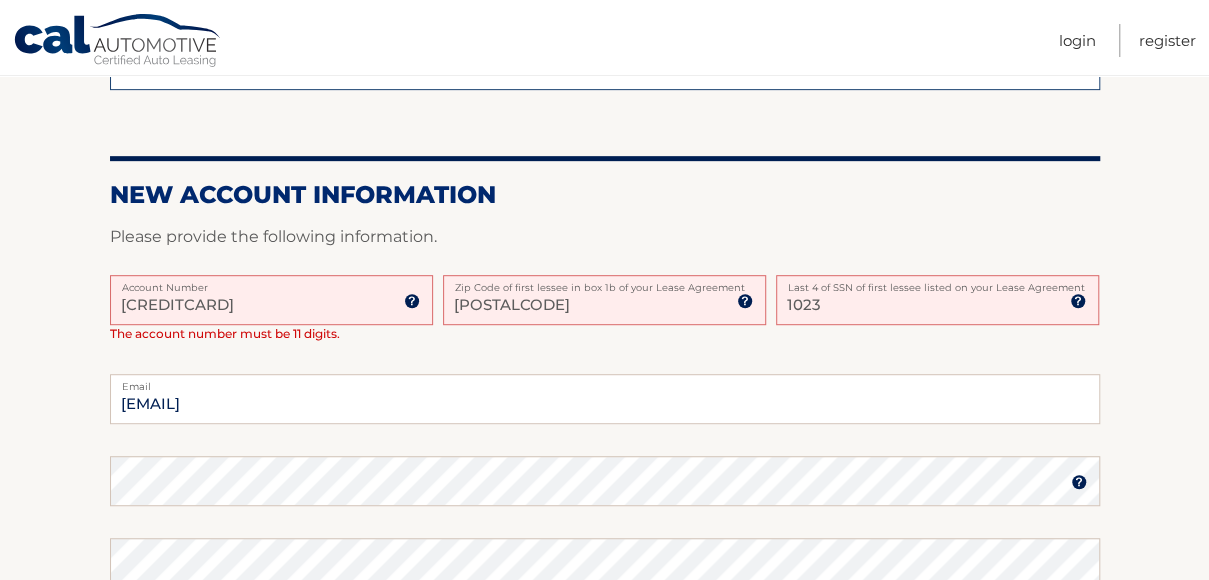 scroll, scrollTop: 398, scrollLeft: 0, axis: vertical 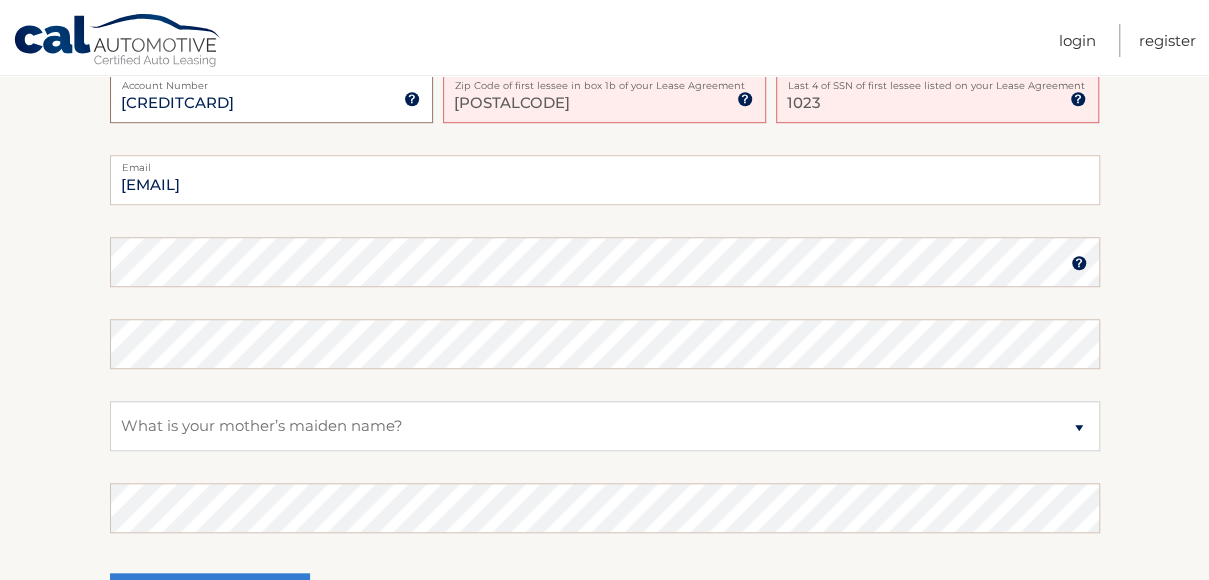 type on "[CREDITCARD]" 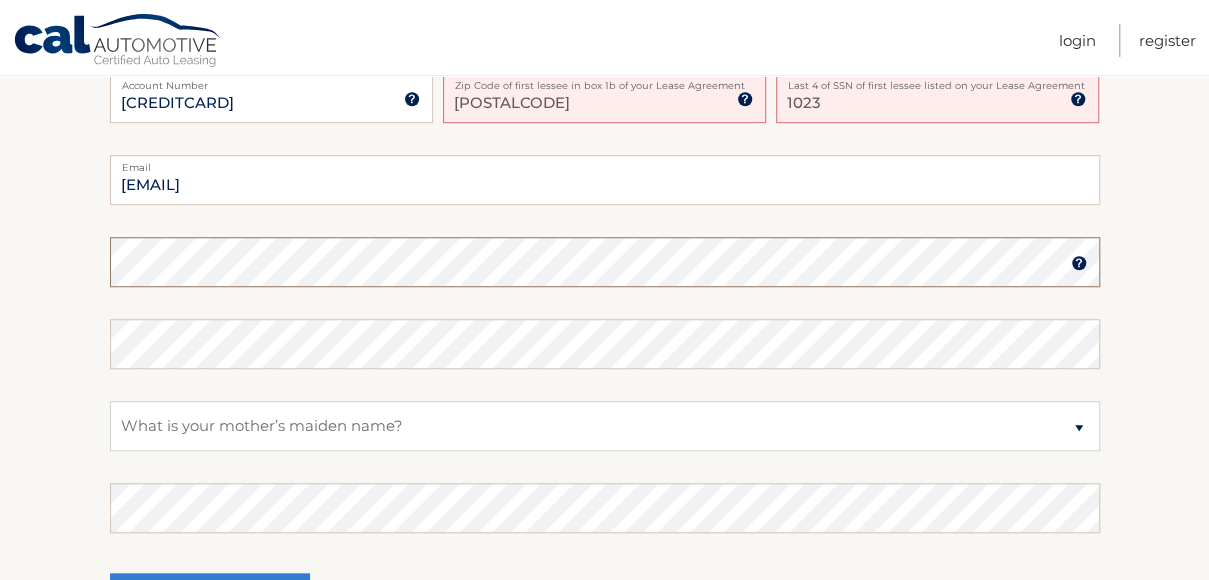 scroll, scrollTop: 599, scrollLeft: 0, axis: vertical 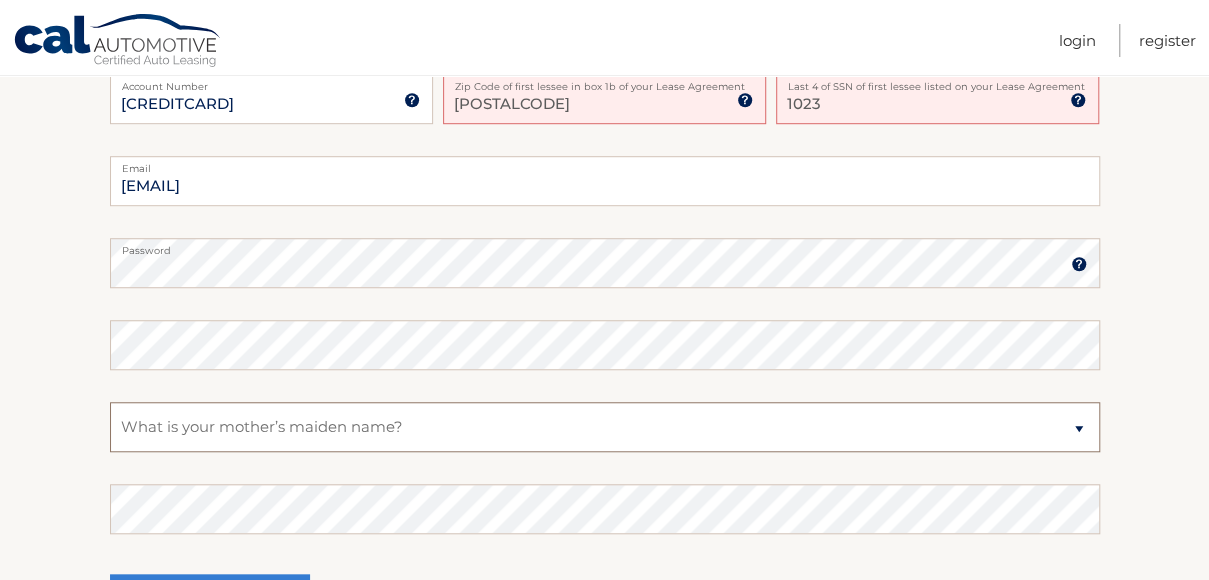 click on "Select a Security Question
What was the name of your elementary school?
What is your mother’s maiden name?
What street did you live on in the third grade?
In what city or town was your first job?
What was your childhood phone number including area code? (e.g., 000-000-0000)" at bounding box center [605, 427] 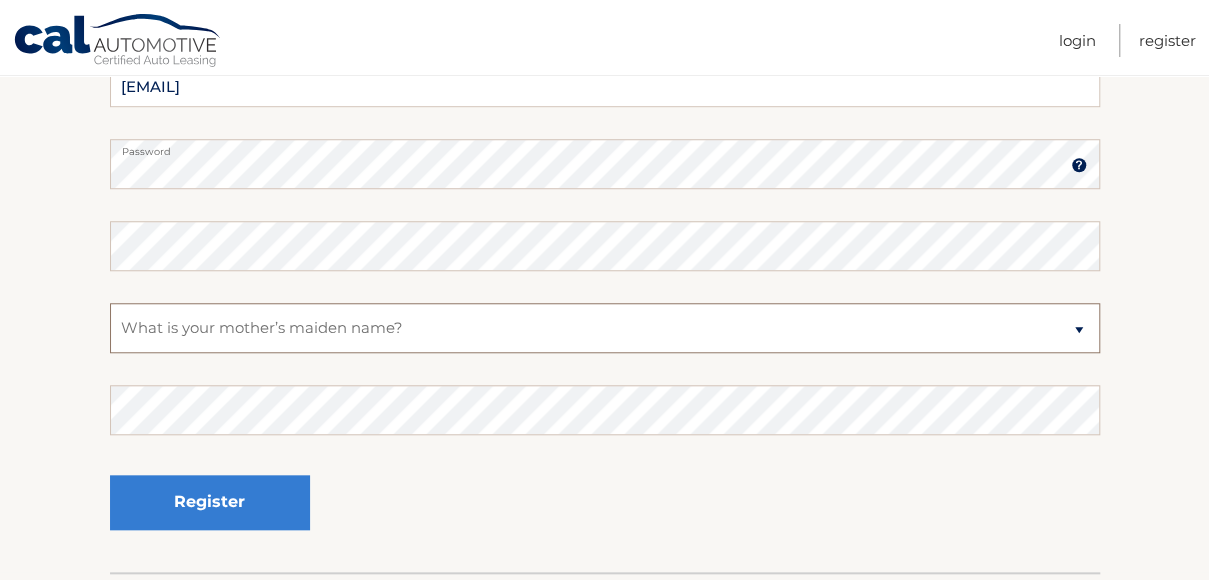 scroll, scrollTop: 698, scrollLeft: 0, axis: vertical 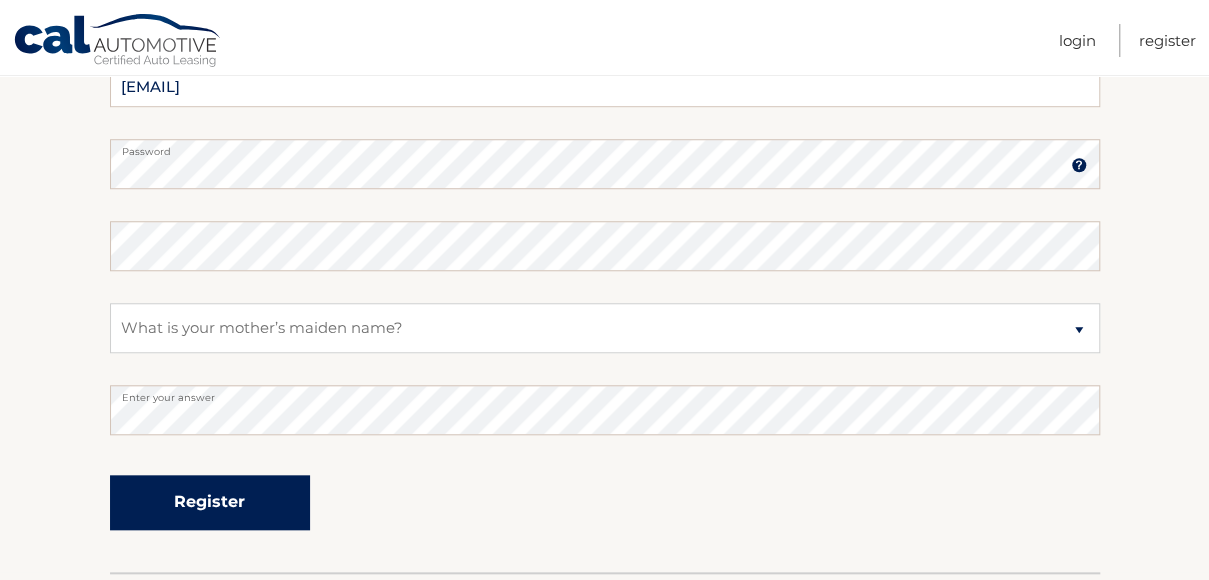 click on "Register" at bounding box center [210, 502] 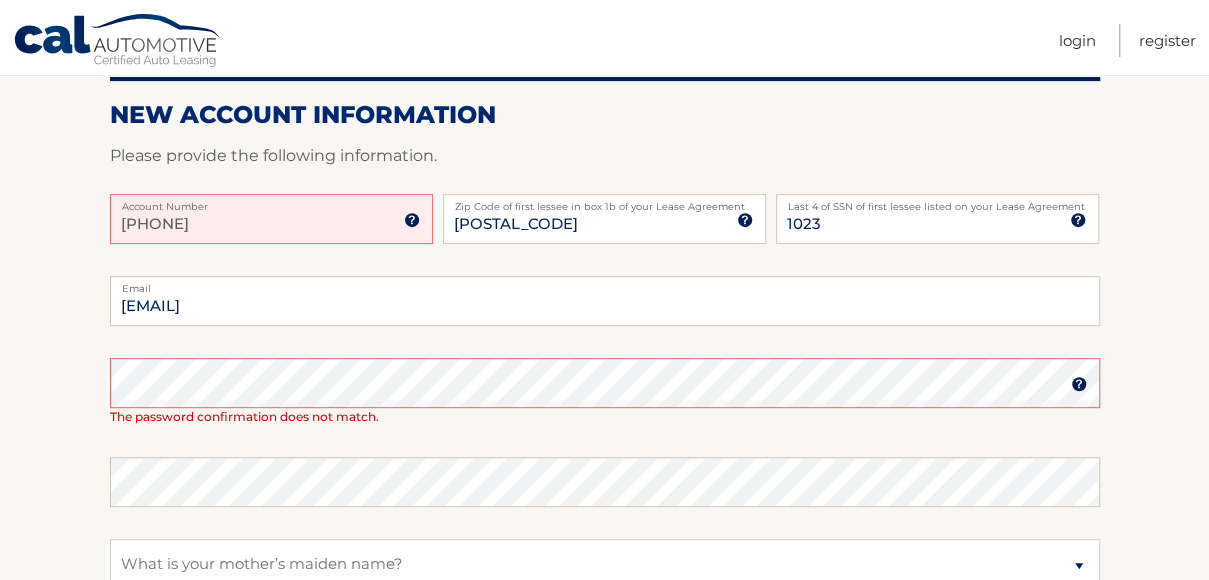 scroll, scrollTop: 299, scrollLeft: 0, axis: vertical 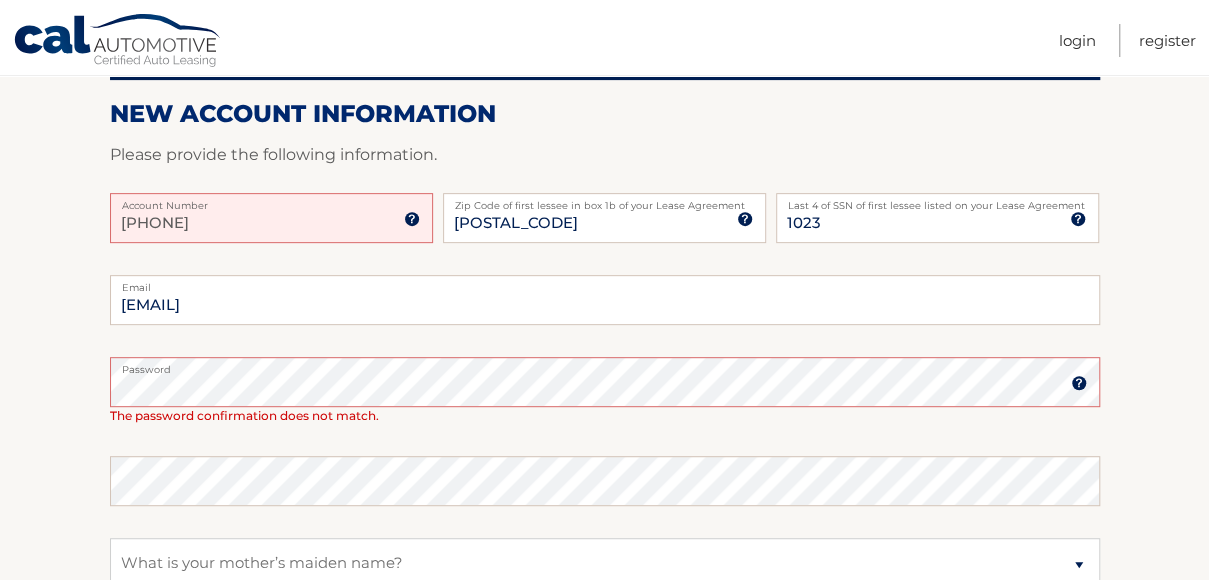 click on "micheleacocella@aol.com
Email
Password
Password should be a minimum of 6 characters and is case sensitive
The password confirmation does not match.
Confirm Password
Select a Security Question
What was the name of your elementary school?
What is your mother’s maiden name?" at bounding box center (605, 541) 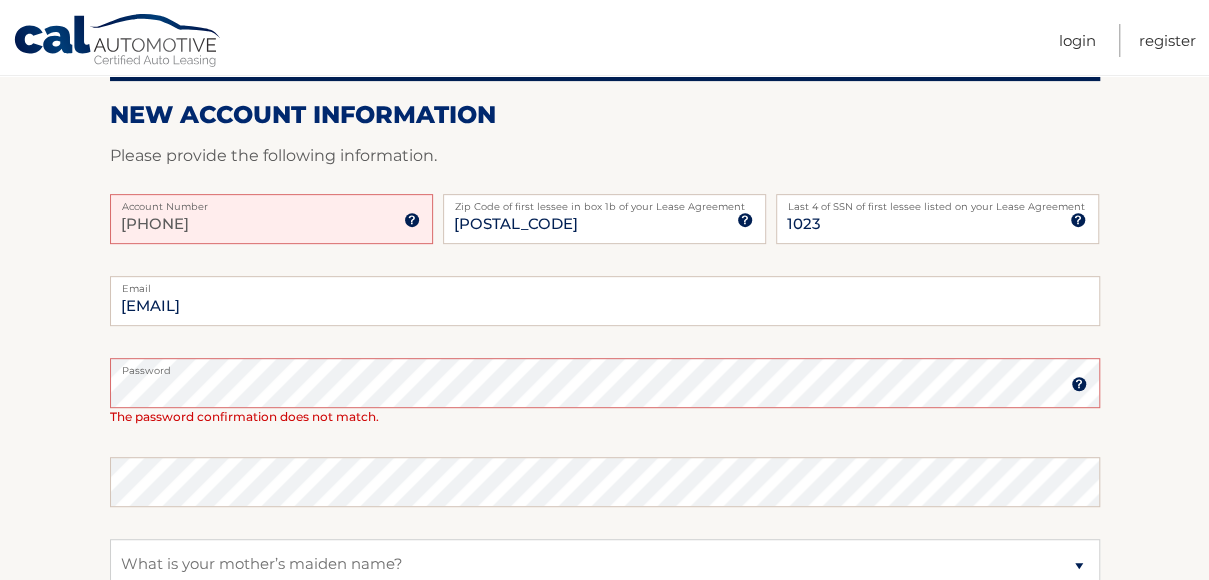 scroll, scrollTop: 299, scrollLeft: 0, axis: vertical 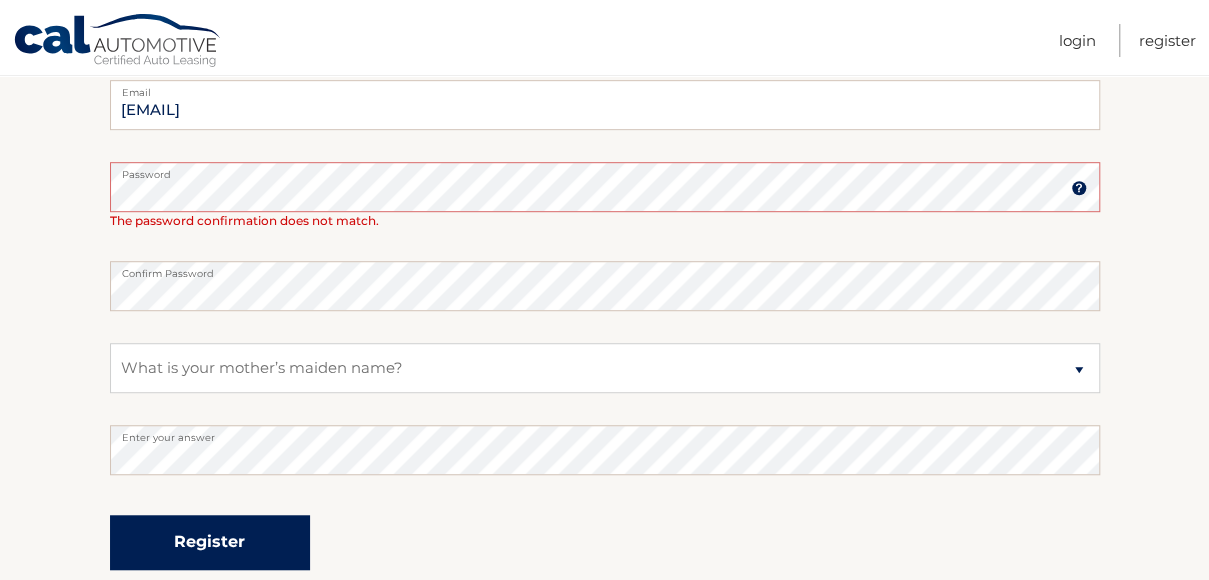 click on "Register" at bounding box center (210, 542) 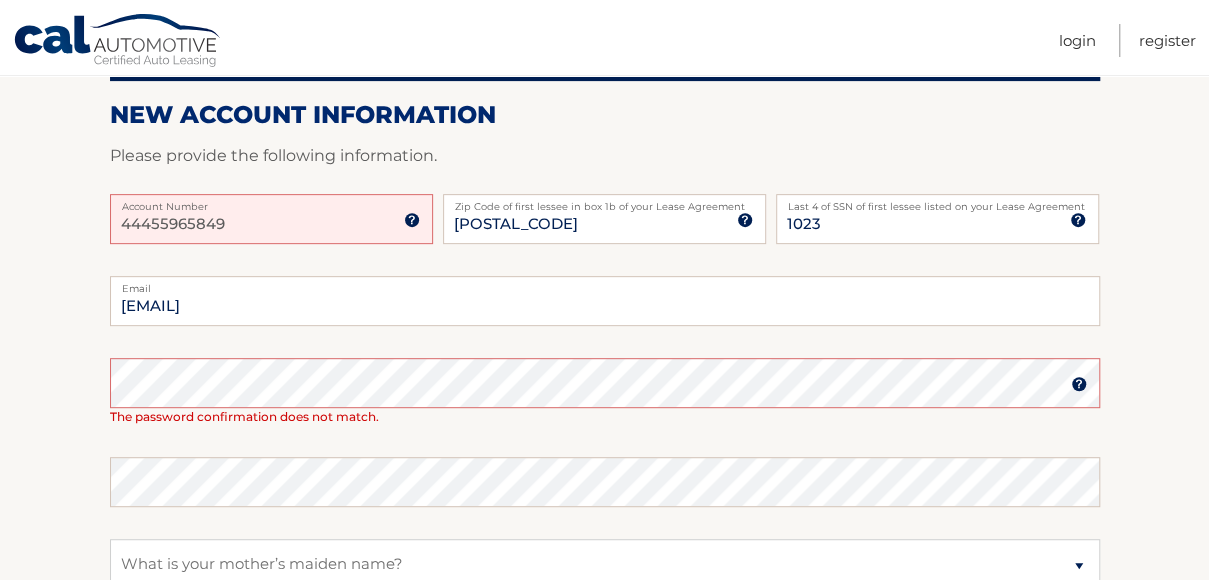 scroll, scrollTop: 299, scrollLeft: 0, axis: vertical 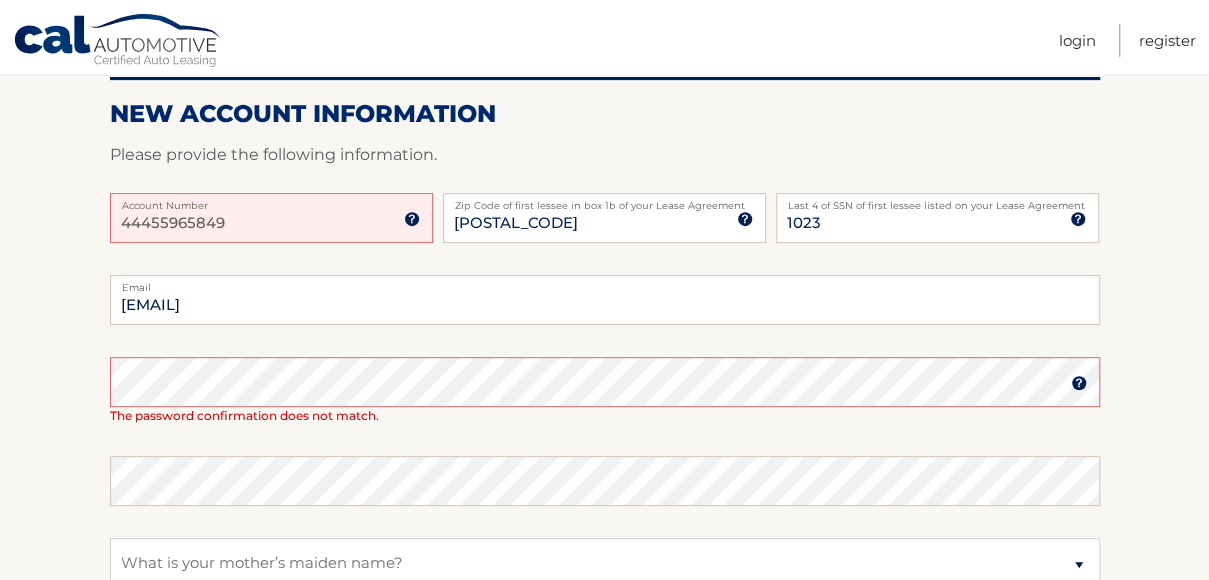 click at bounding box center (412, 219) 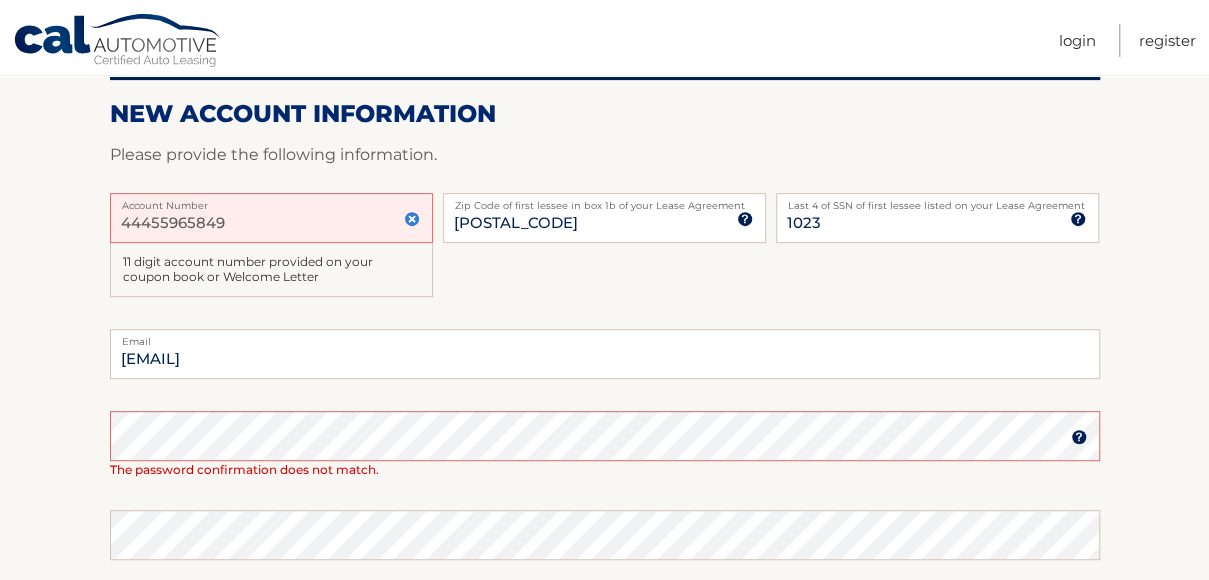 click on "44455965849" at bounding box center (271, 218) 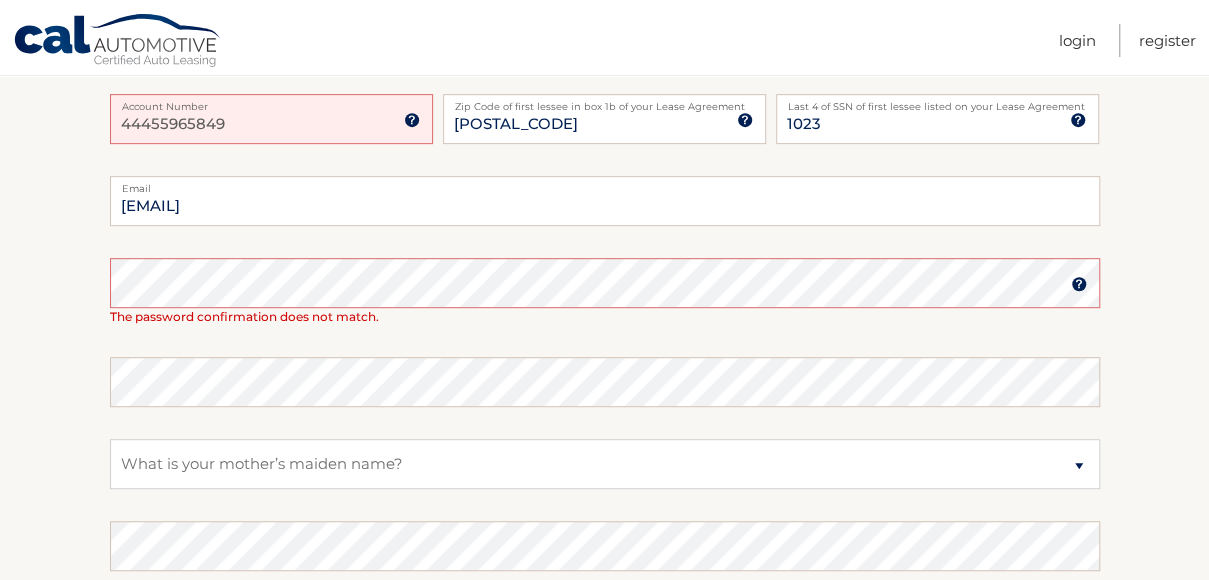 scroll, scrollTop: 399, scrollLeft: 0, axis: vertical 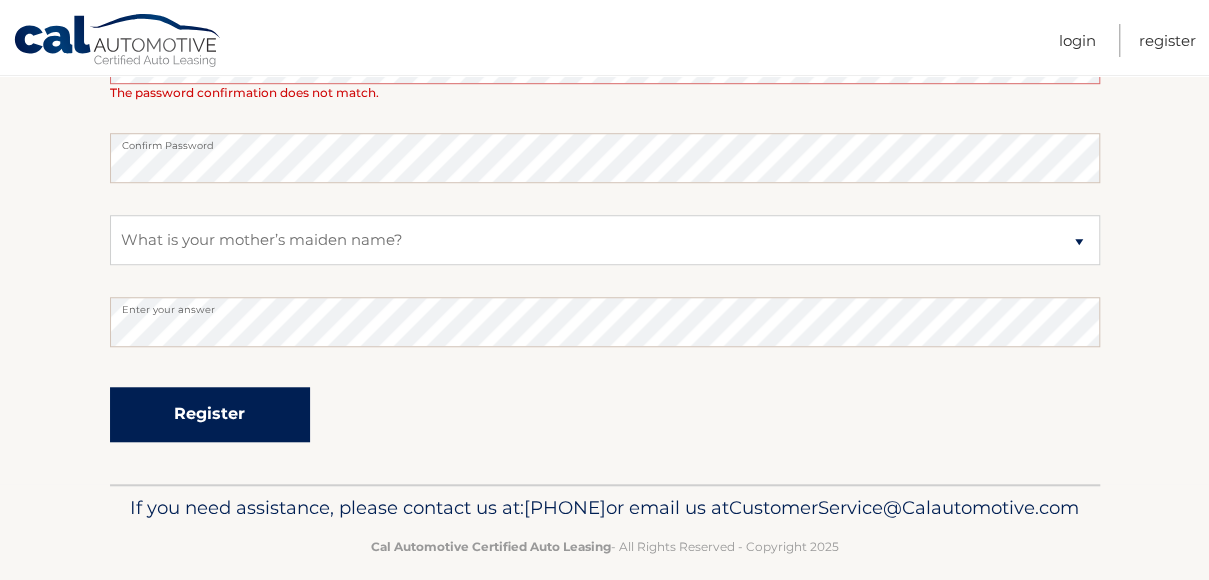 click on "Register" at bounding box center [210, 414] 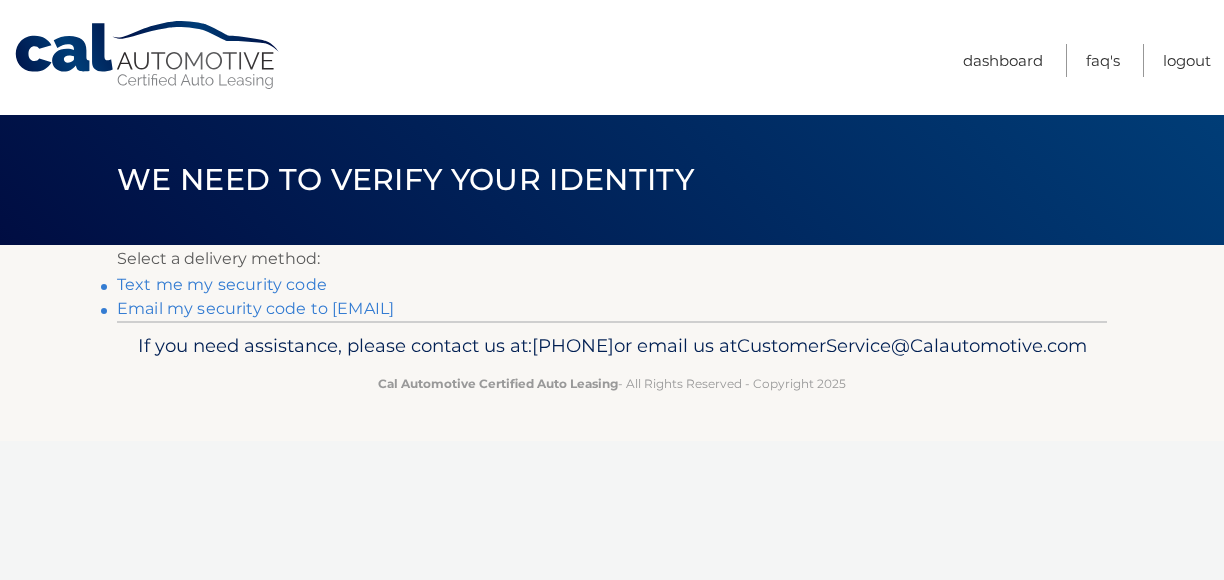 scroll, scrollTop: 0, scrollLeft: 0, axis: both 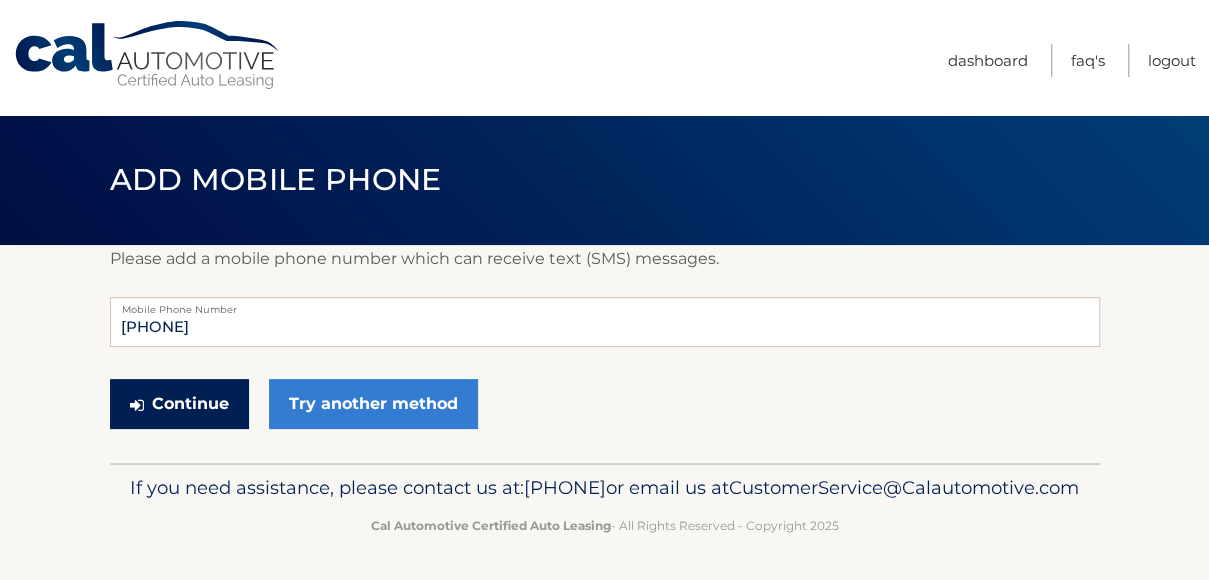 click on "Continue" at bounding box center [179, 404] 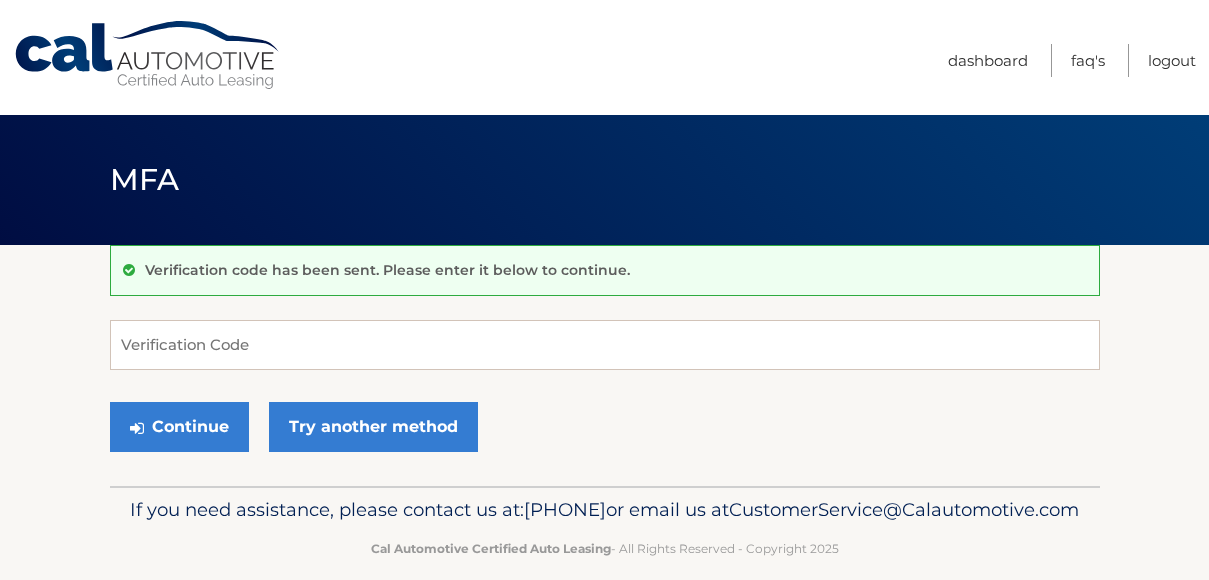 scroll, scrollTop: 0, scrollLeft: 0, axis: both 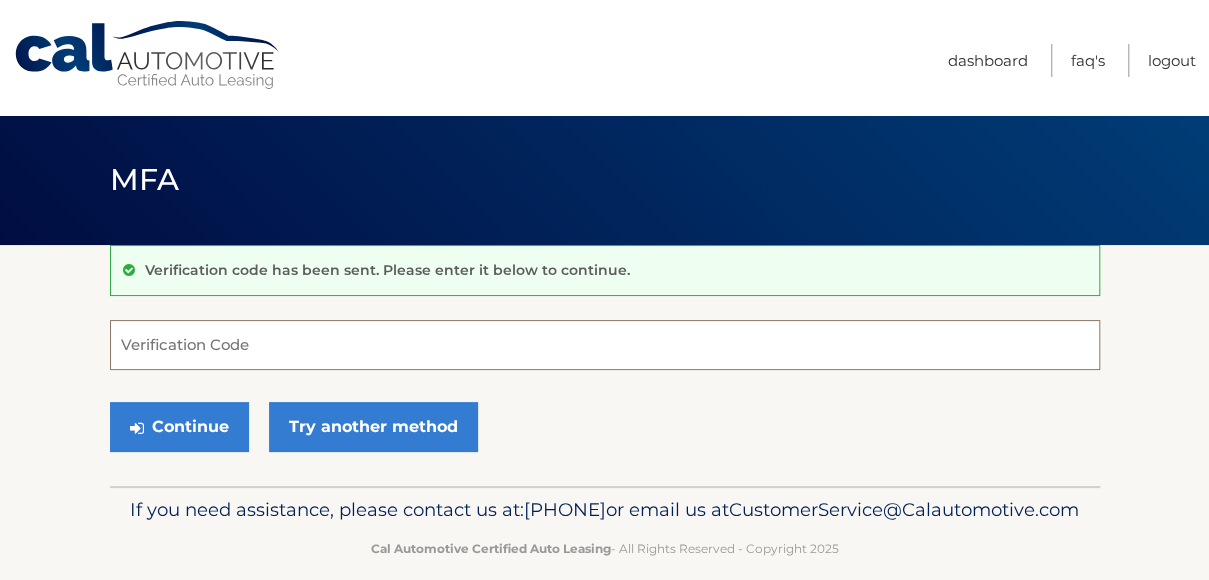 click on "Verification Code" at bounding box center [605, 345] 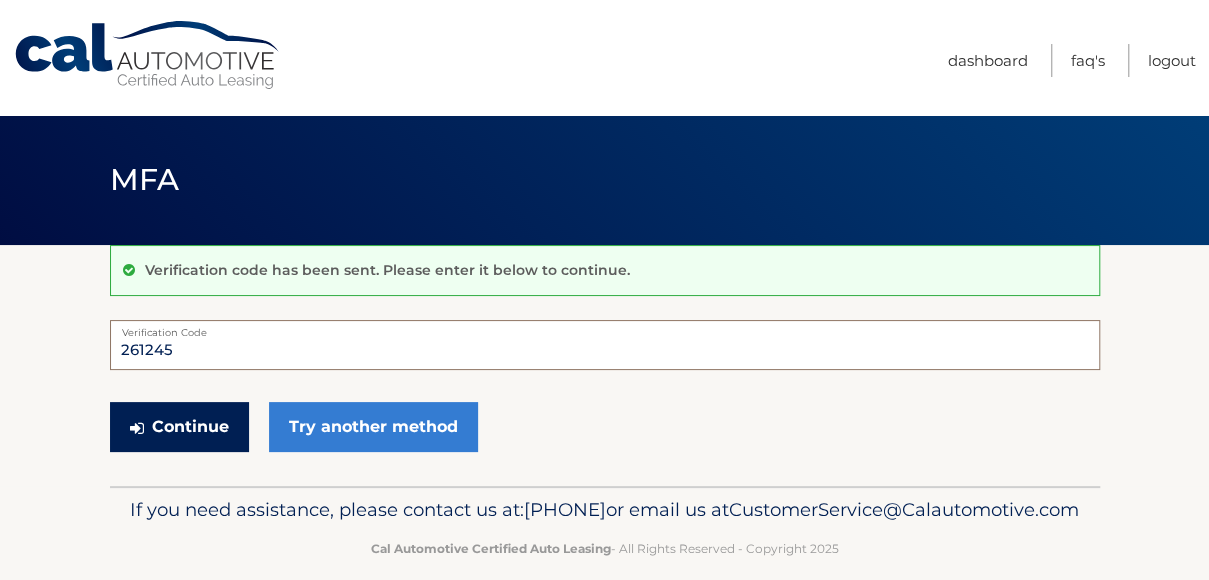 type on "261245" 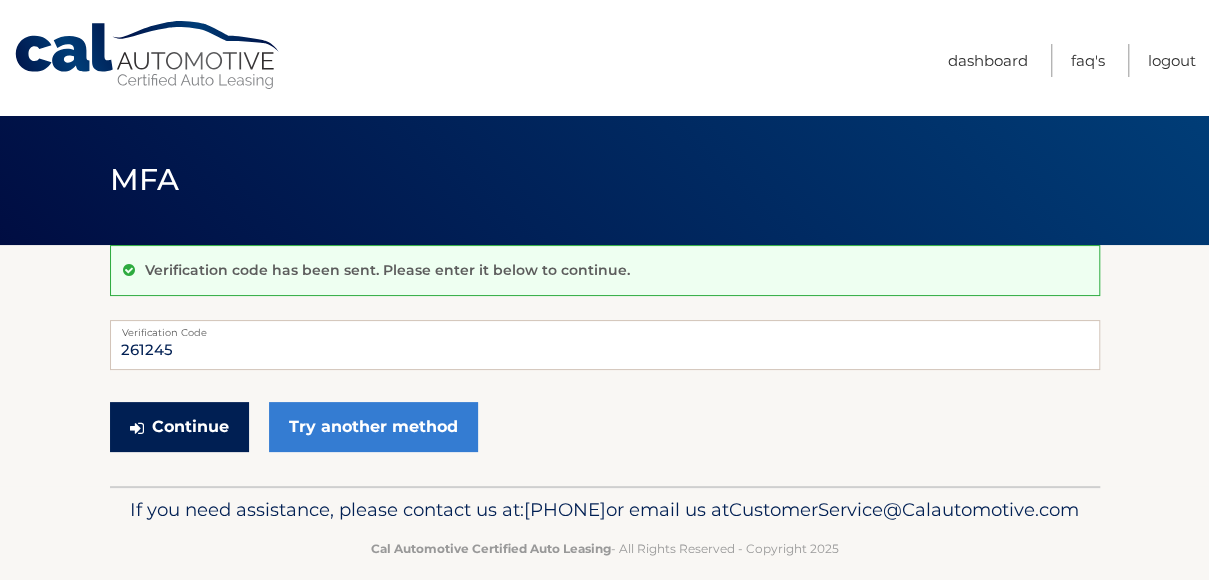 click on "Continue" at bounding box center (179, 427) 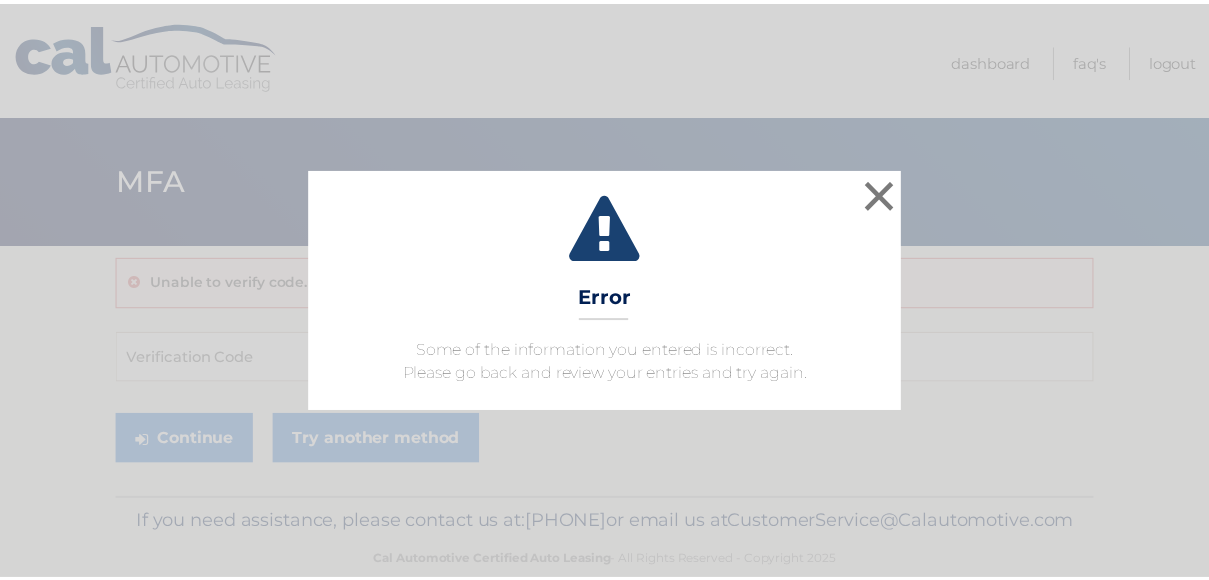 scroll, scrollTop: 0, scrollLeft: 0, axis: both 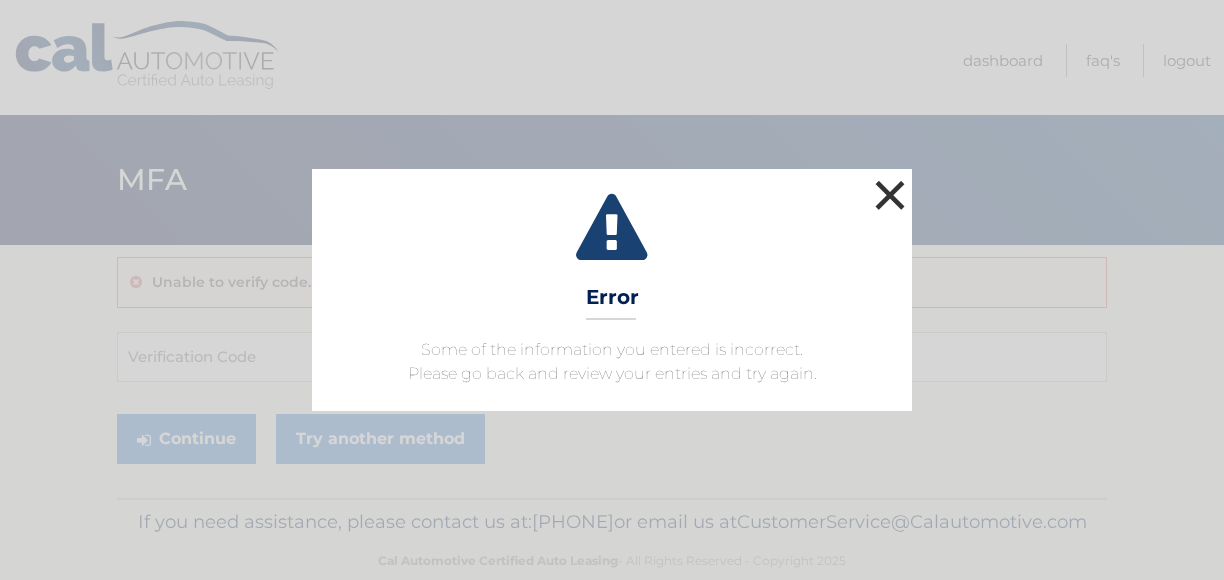 click on "×" at bounding box center (890, 195) 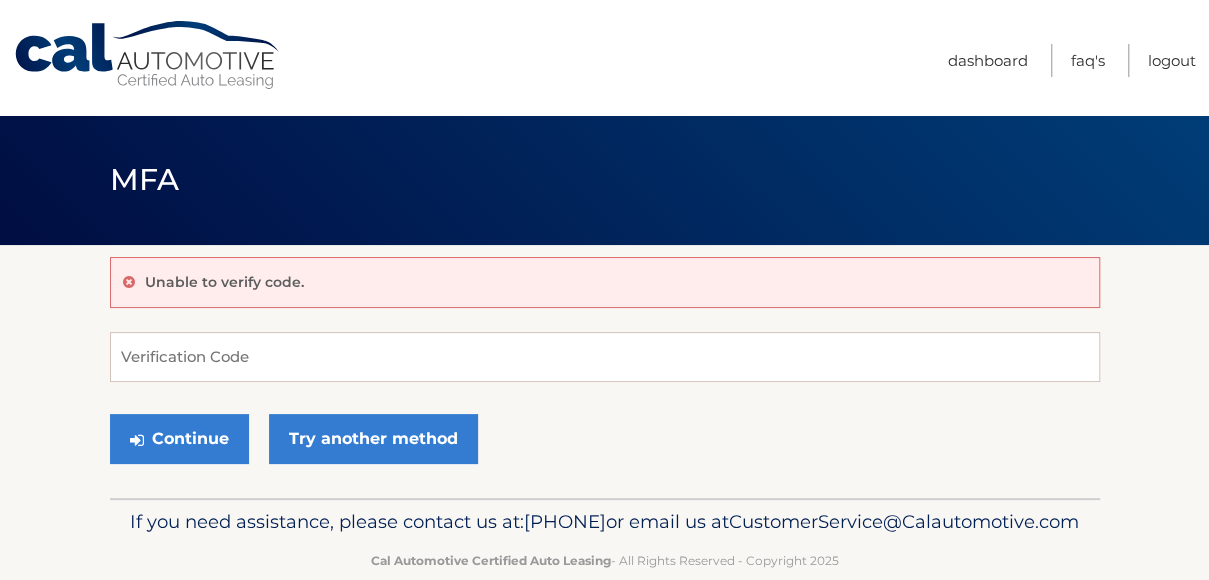 click on "Unable to verify code." at bounding box center [605, 282] 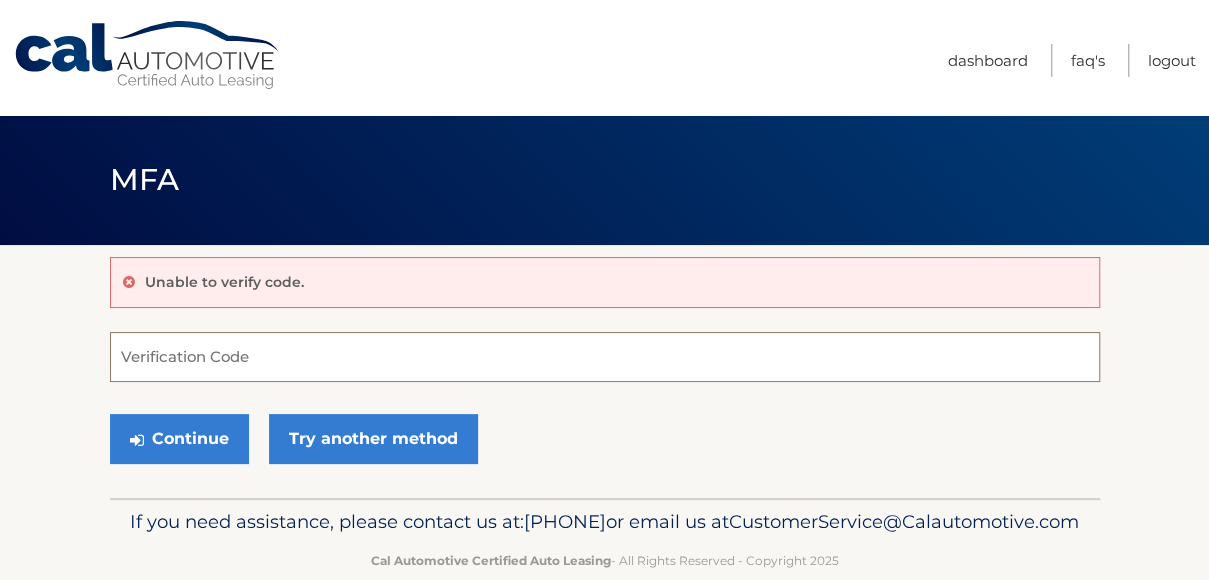 click on "Verification Code" at bounding box center [605, 357] 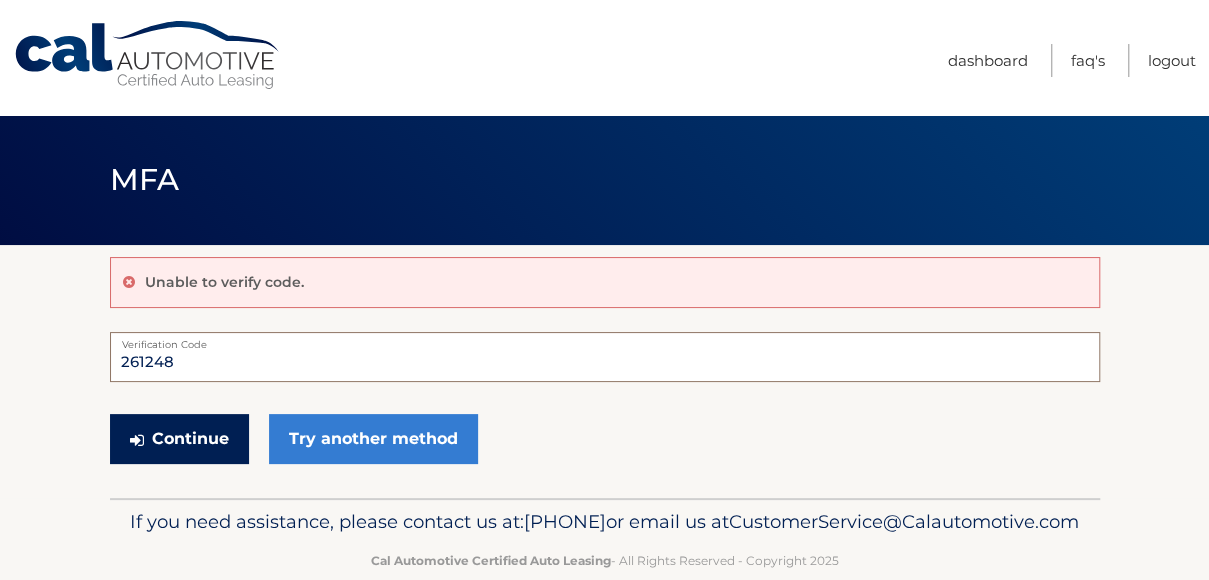 type on "261248" 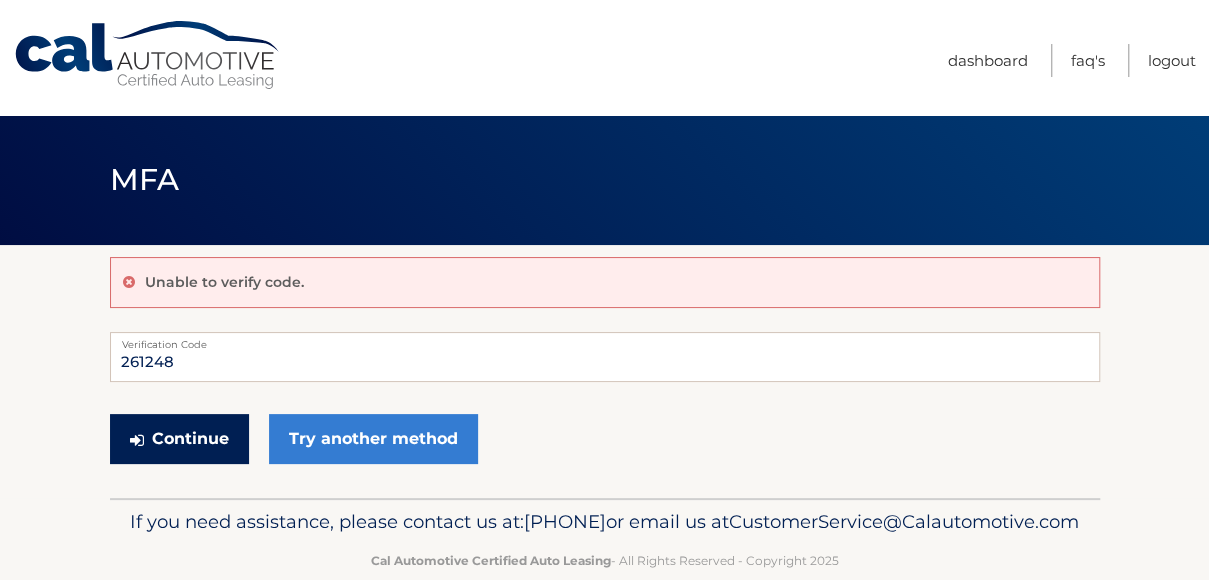 click on "Continue" at bounding box center (179, 439) 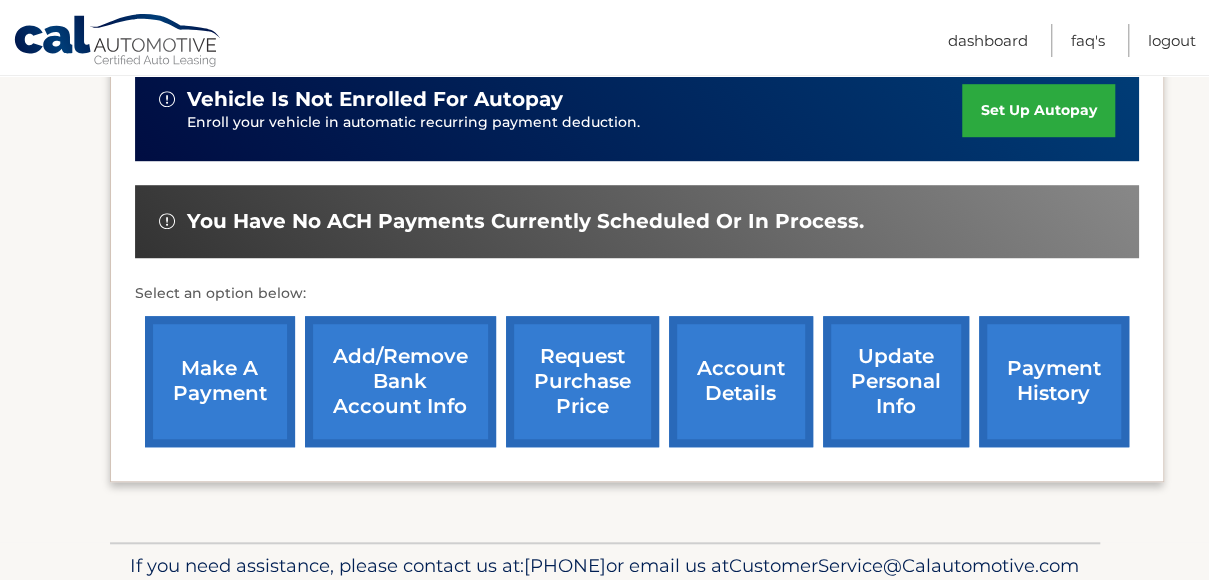 scroll, scrollTop: 594, scrollLeft: 0, axis: vertical 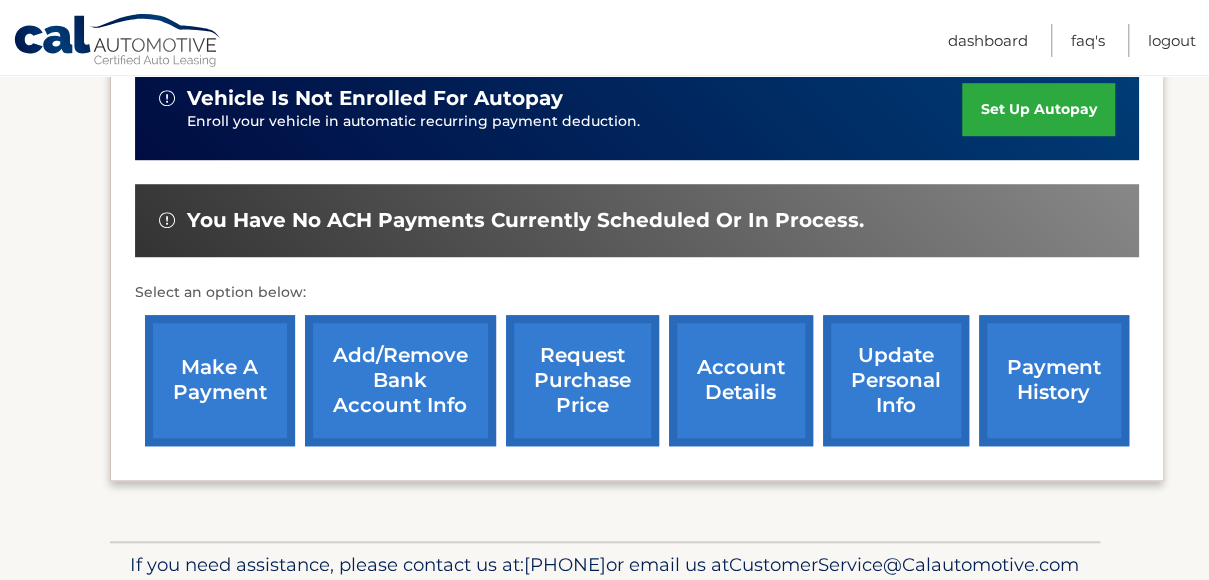 click on "Add/Remove bank account info" at bounding box center (400, 380) 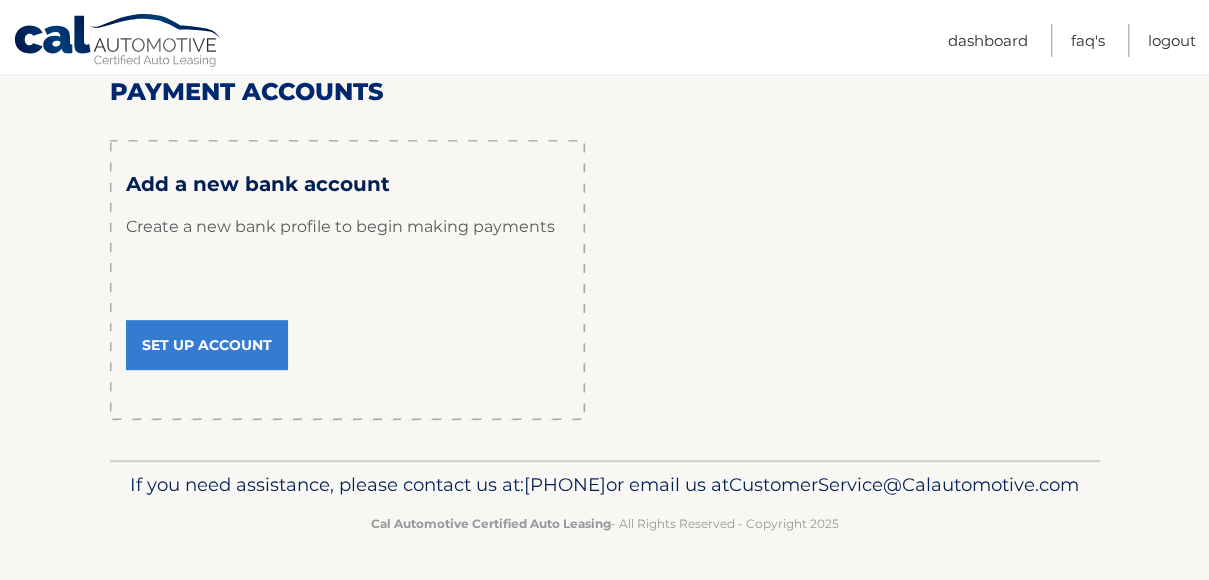 scroll, scrollTop: 286, scrollLeft: 0, axis: vertical 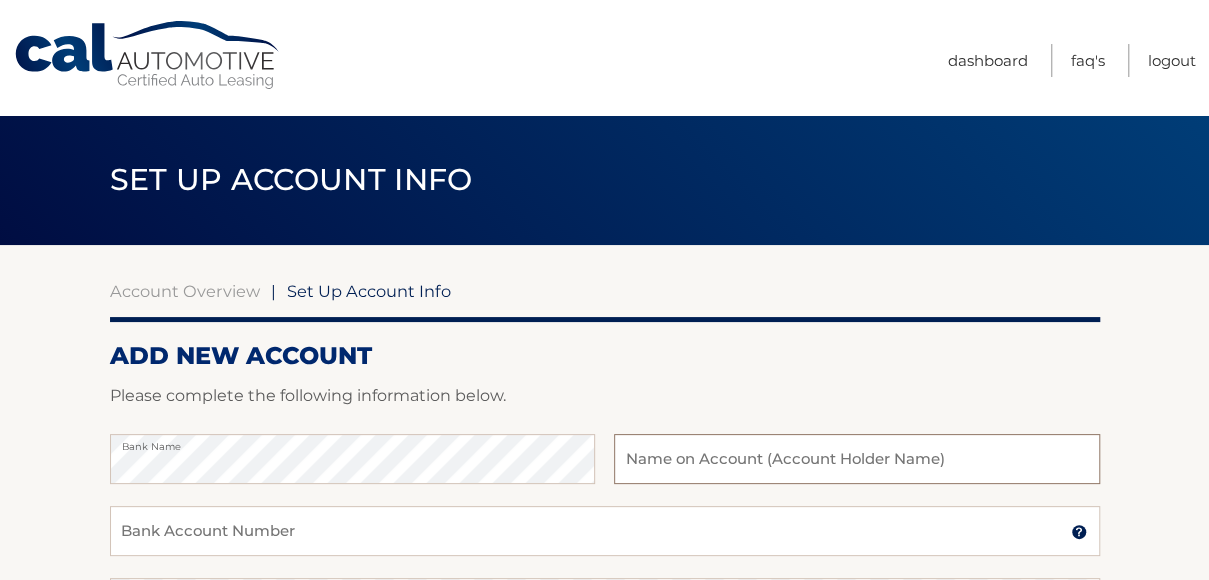 click at bounding box center [856, 459] 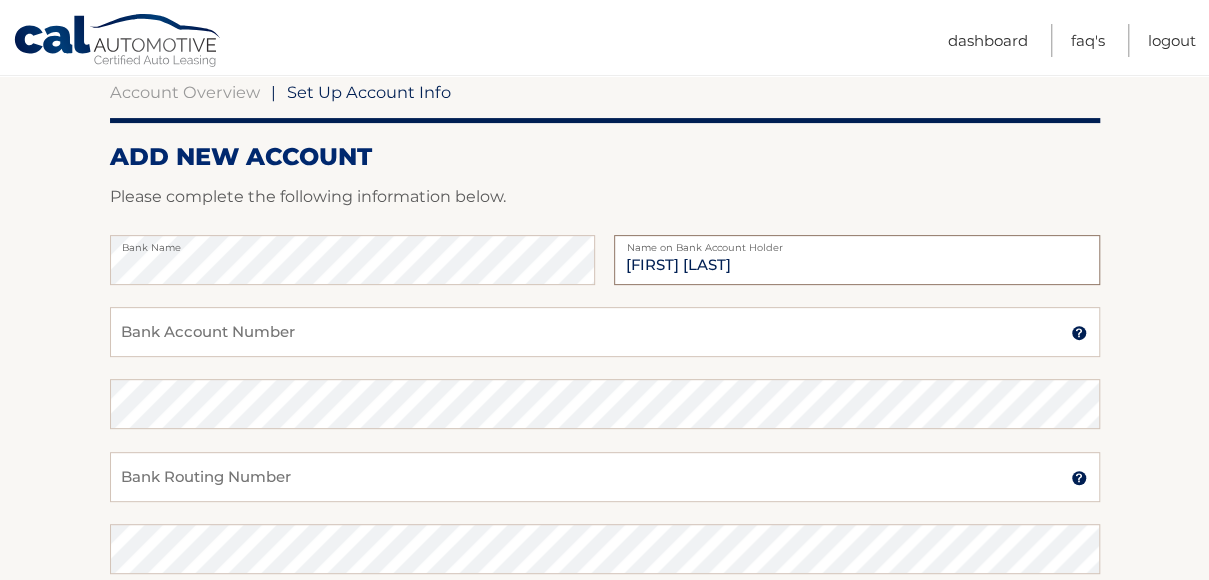 scroll, scrollTop: 200, scrollLeft: 0, axis: vertical 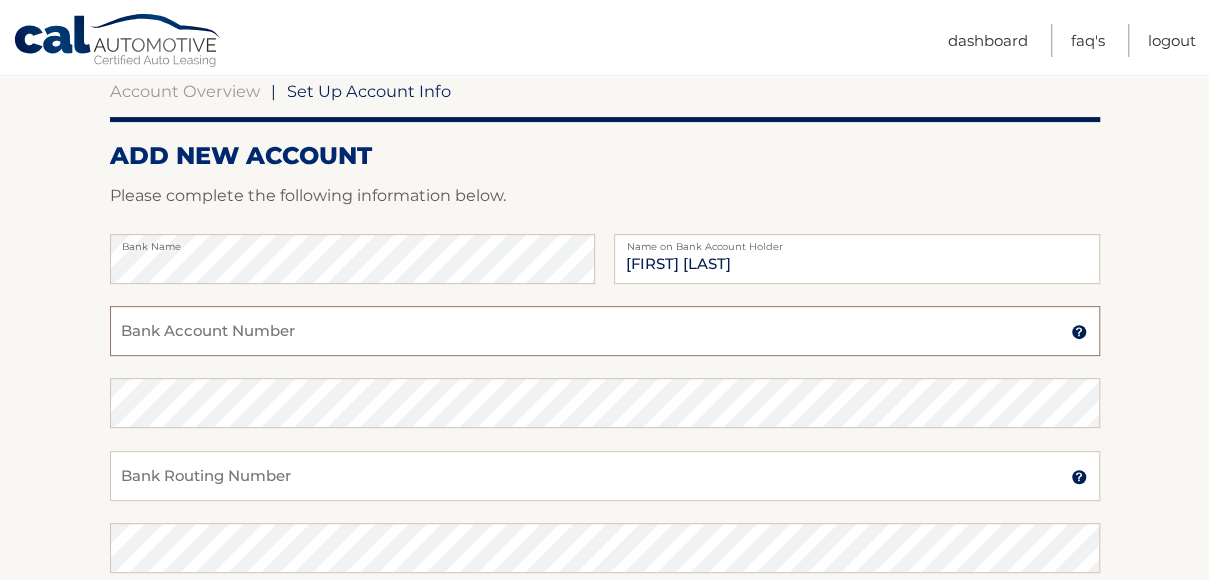 click on "Bank Account Number" at bounding box center [605, 331] 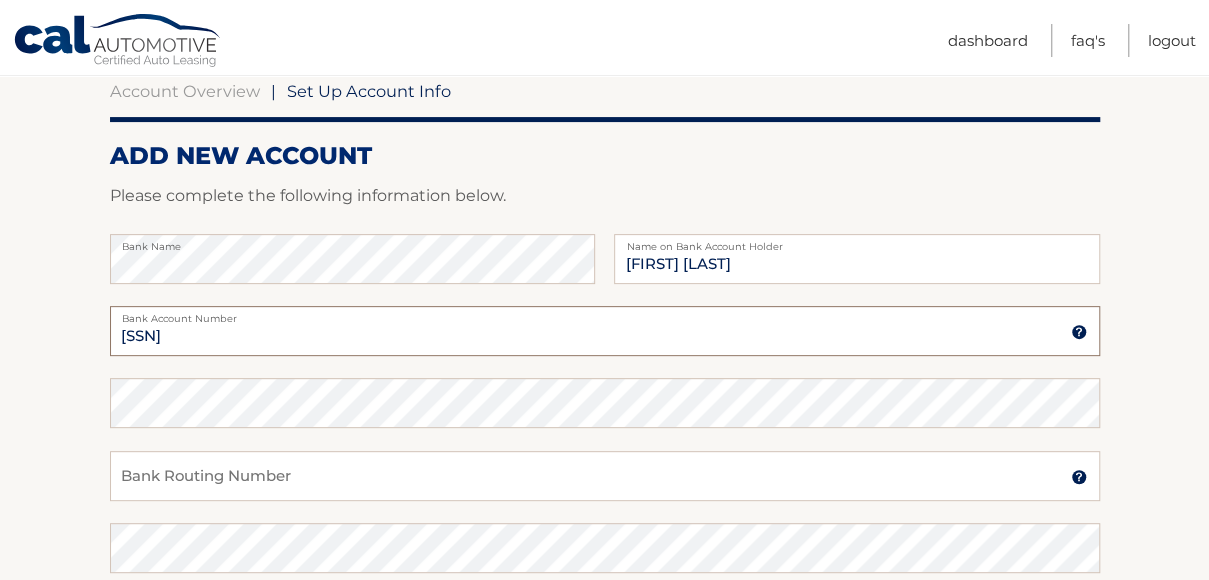 type on "[SSN]" 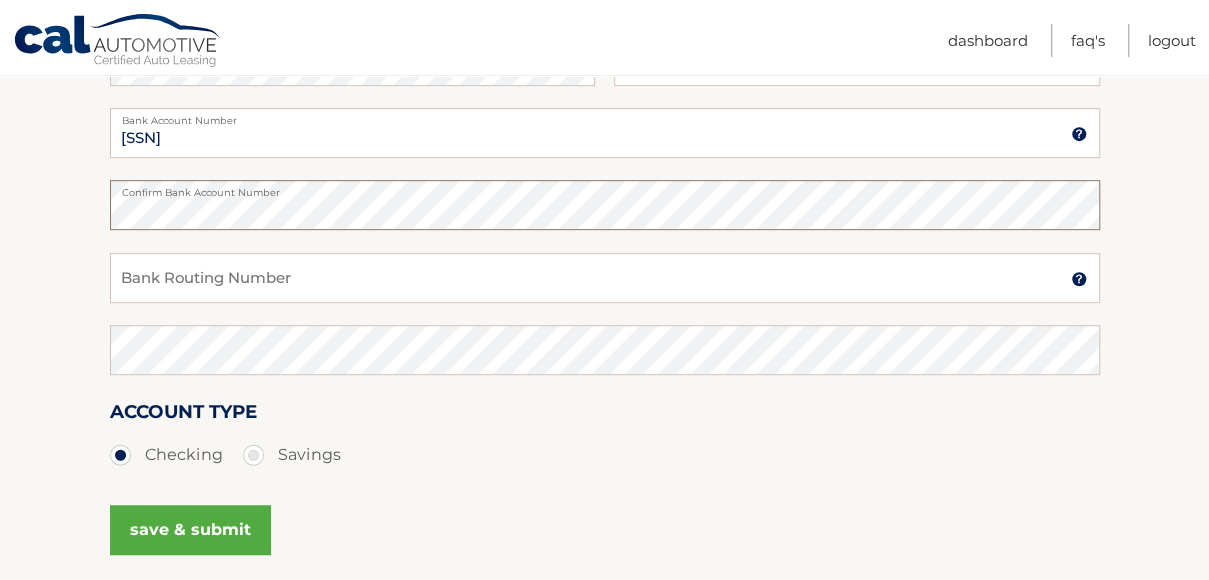 scroll, scrollTop: 399, scrollLeft: 0, axis: vertical 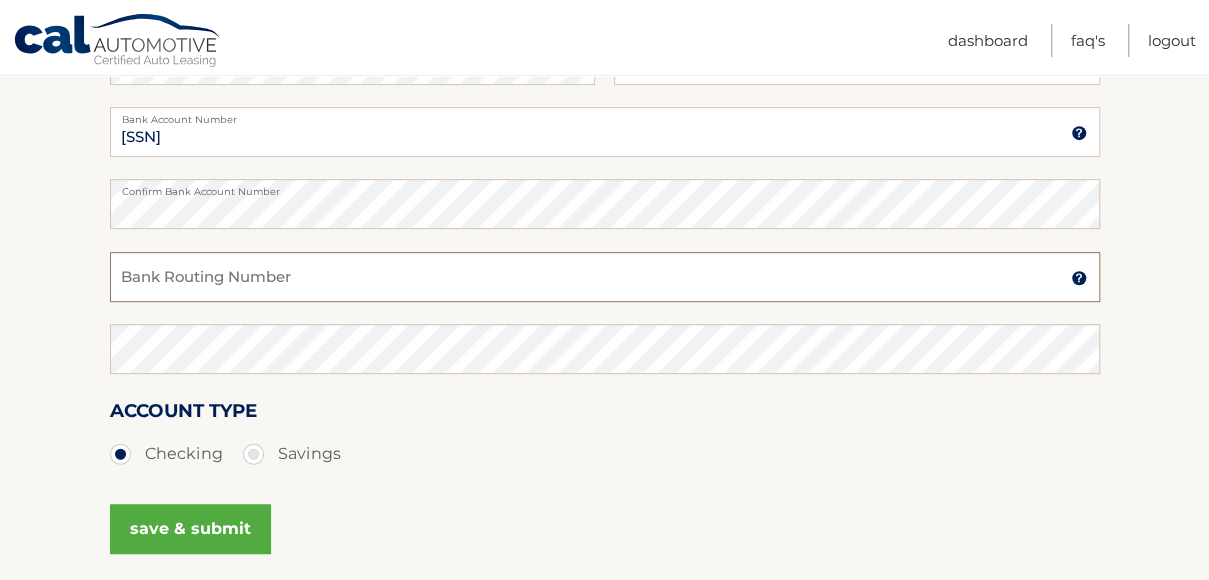 click on "Bank Routing Number" at bounding box center (605, 277) 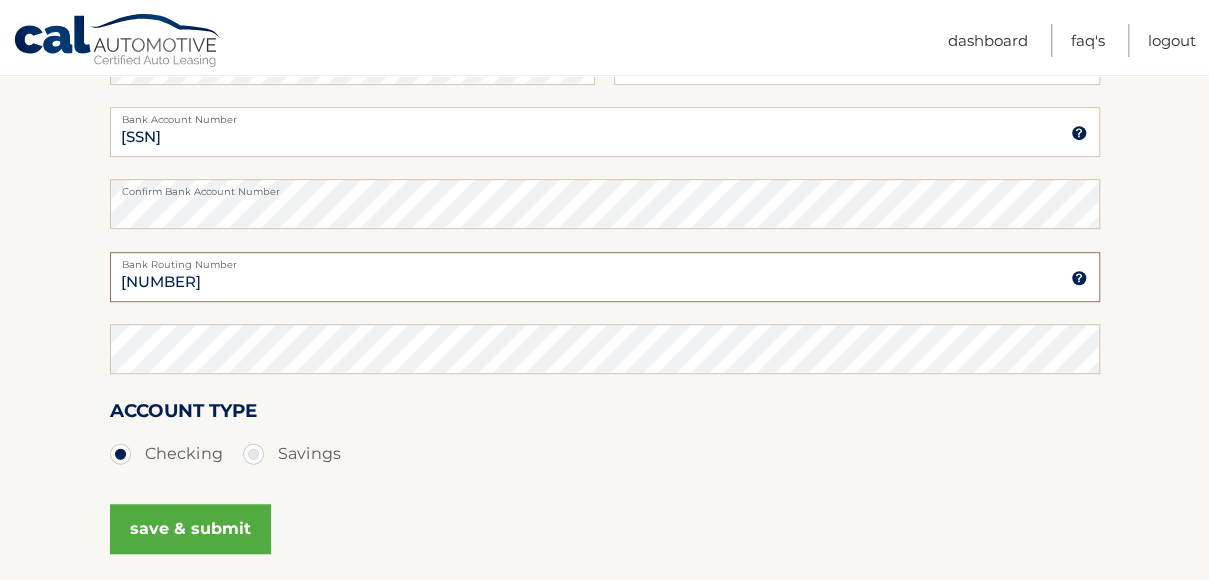 type on "[NUMBER]" 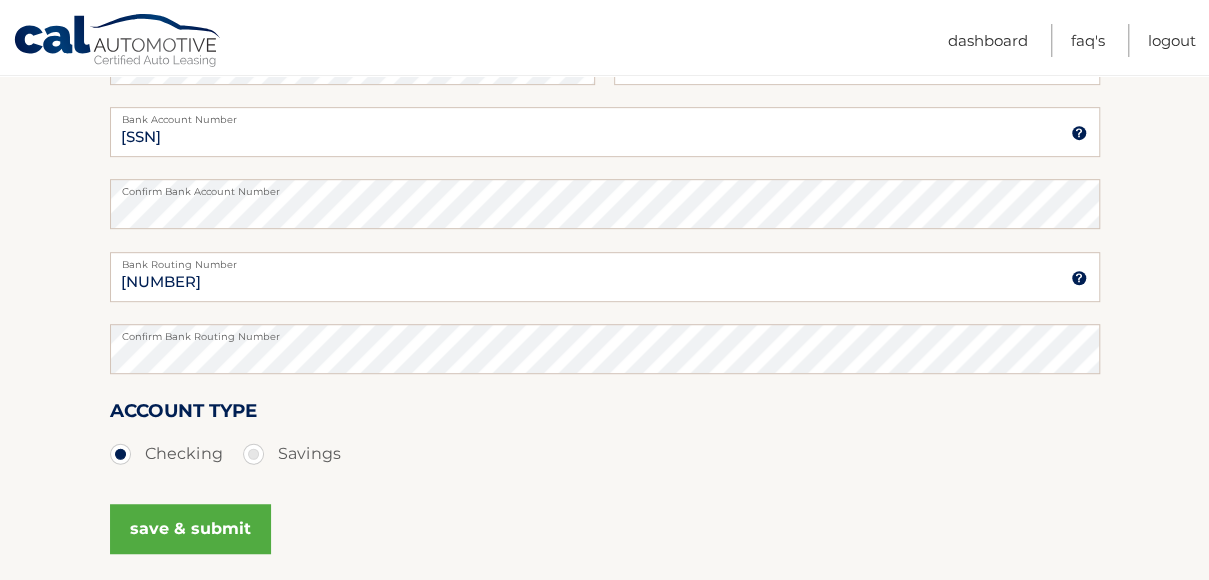 click on "Checking" at bounding box center (166, 454) 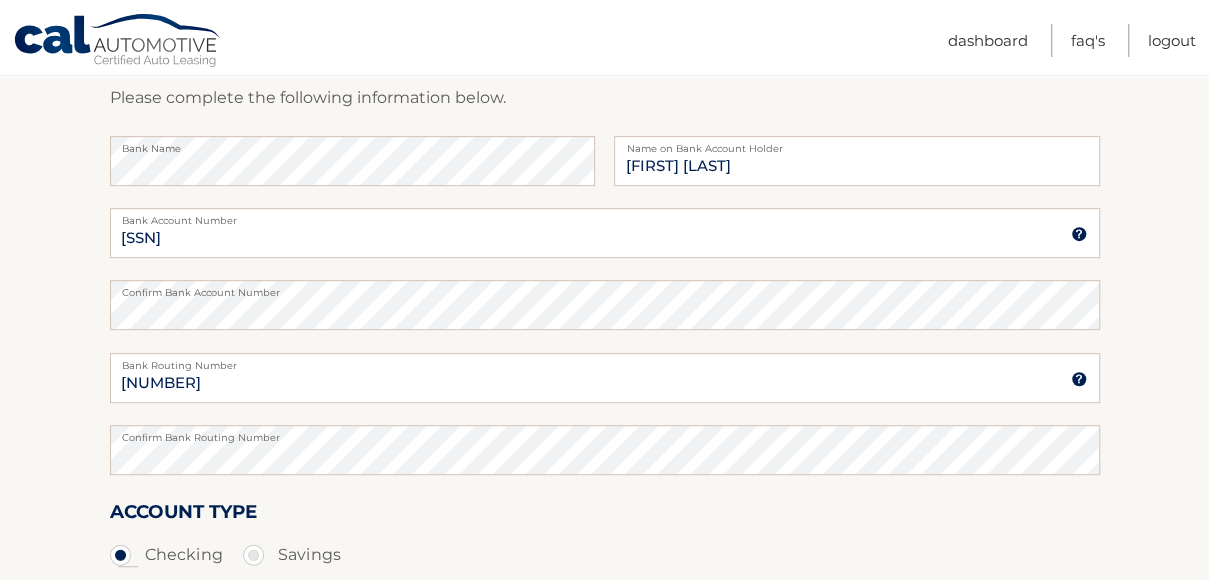 scroll, scrollTop: 299, scrollLeft: 0, axis: vertical 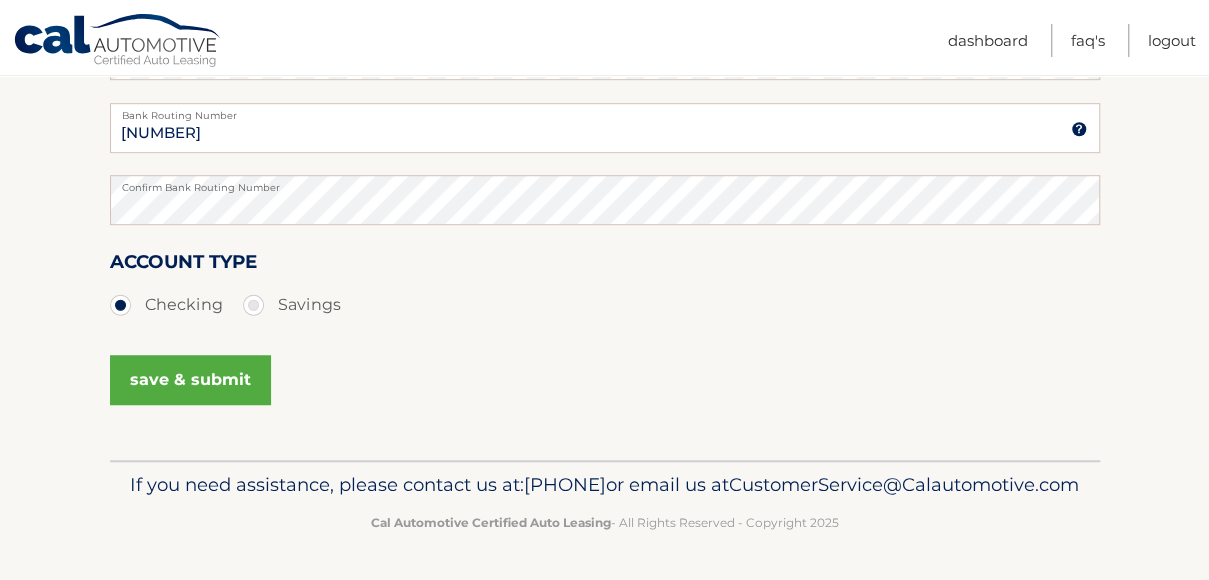 click on "save & submit" at bounding box center [190, 380] 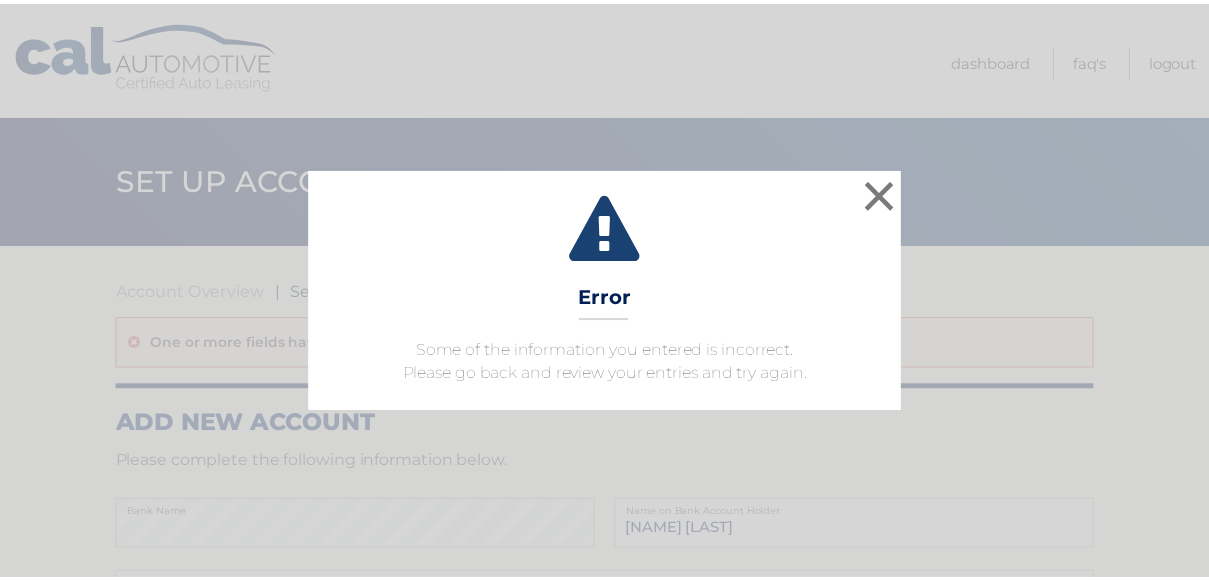 scroll, scrollTop: 0, scrollLeft: 0, axis: both 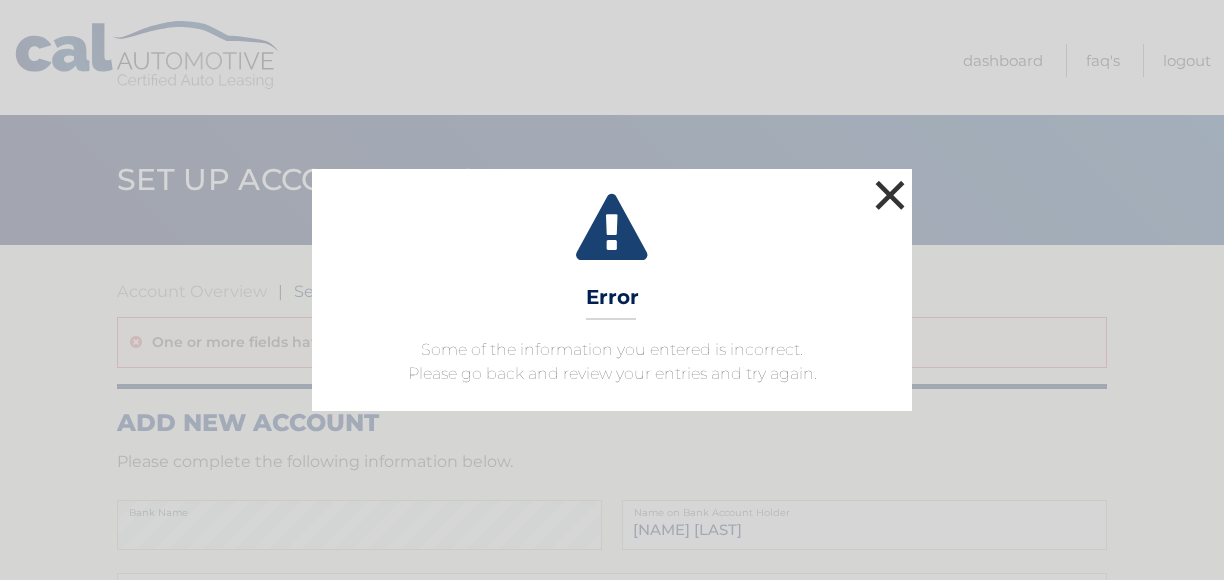 click on "×" at bounding box center [890, 195] 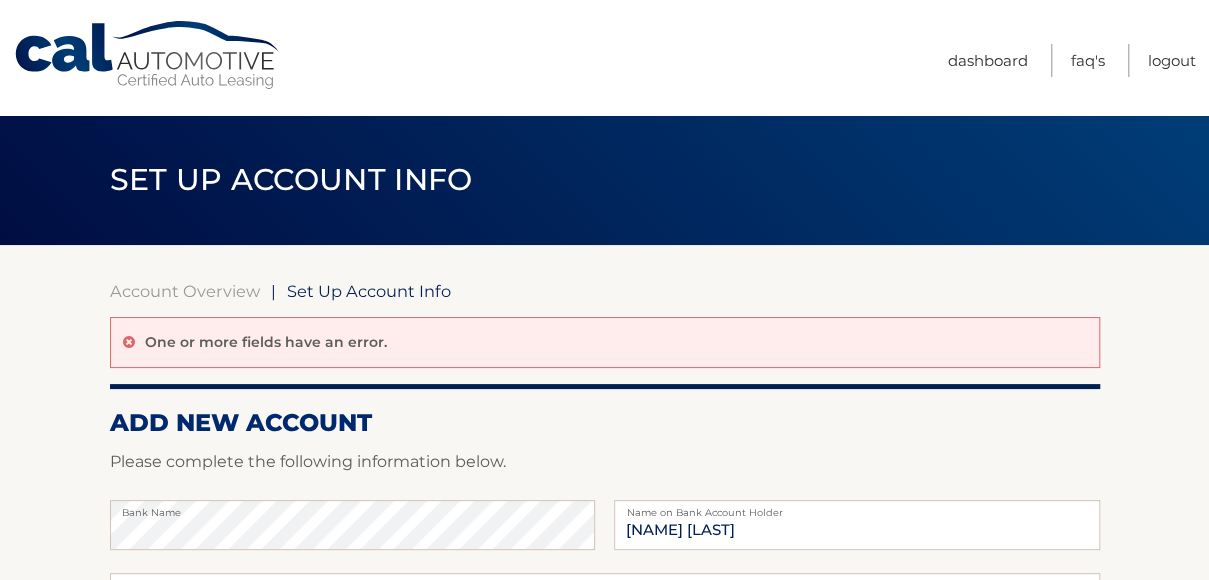 click on "One or more fields have an error." at bounding box center [605, 342] 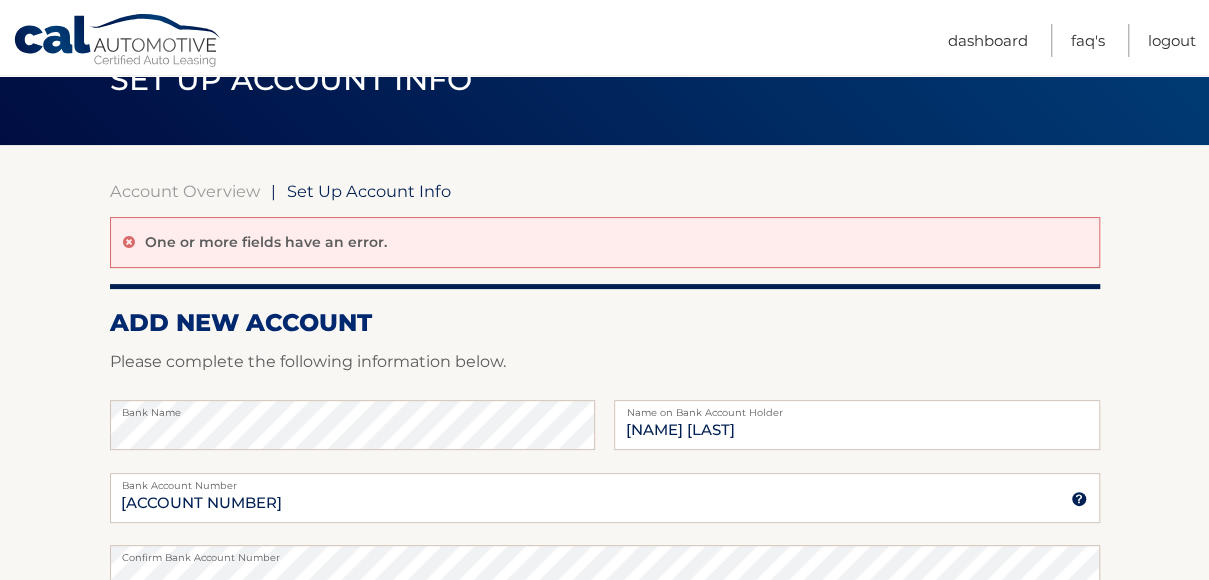 scroll, scrollTop: 100, scrollLeft: 0, axis: vertical 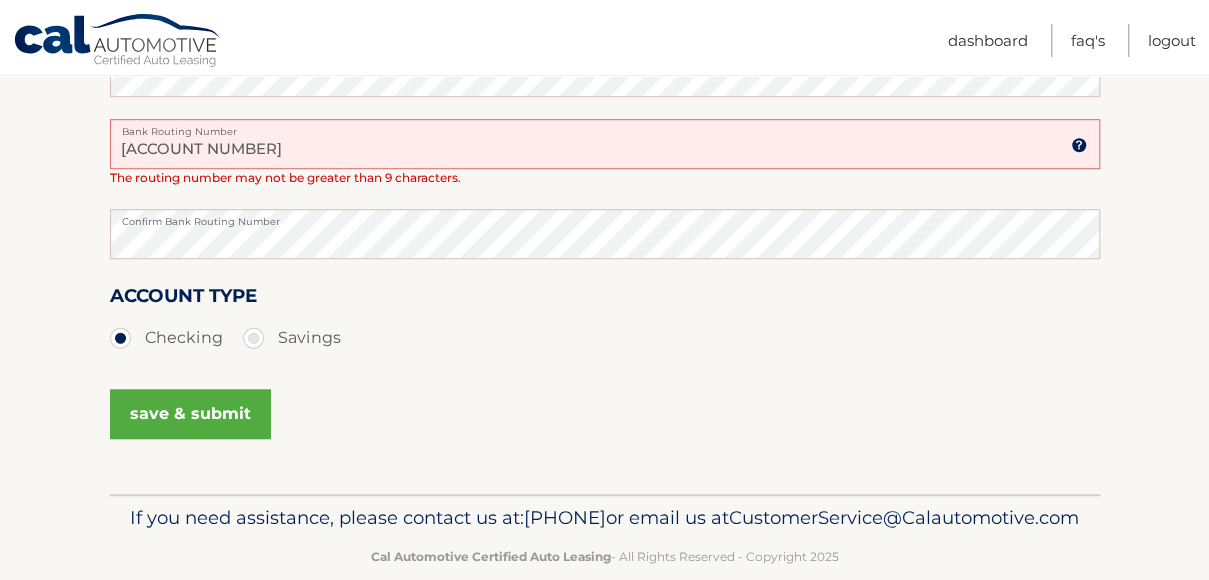 click on "4306246061" at bounding box center [605, 144] 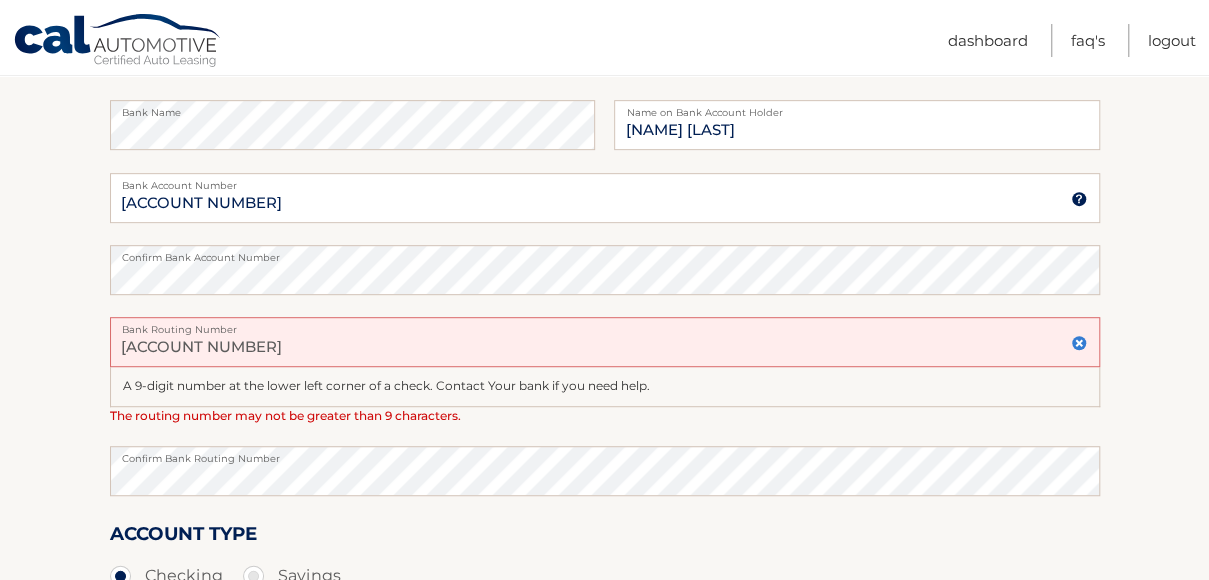scroll, scrollTop: 399, scrollLeft: 0, axis: vertical 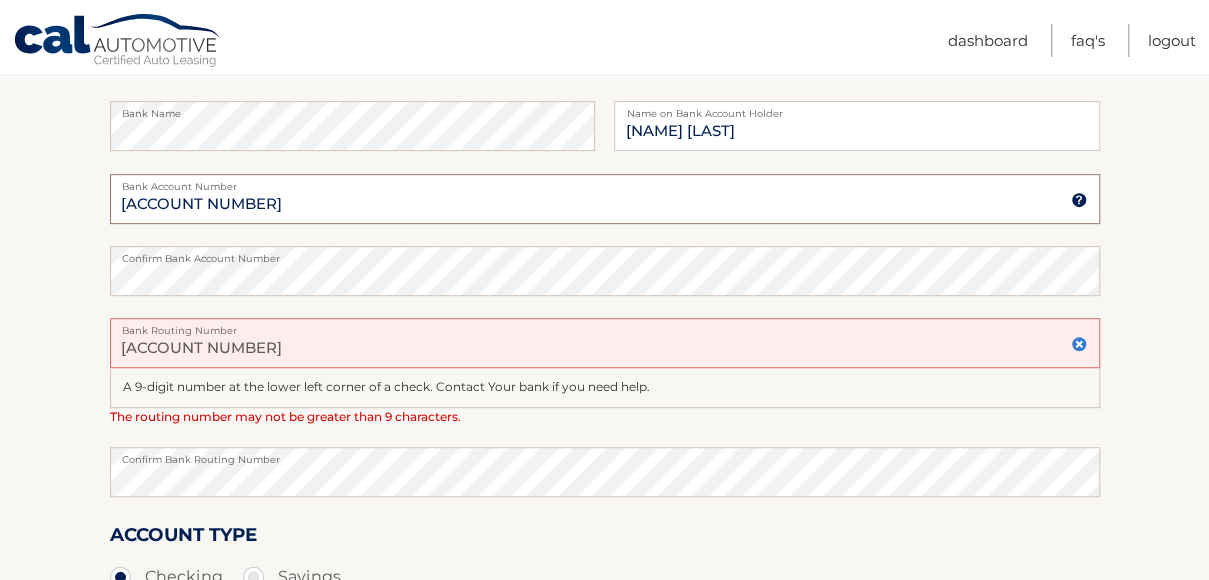 drag, startPoint x: 246, startPoint y: 201, endPoint x: 94, endPoint y: 192, distance: 152.26622 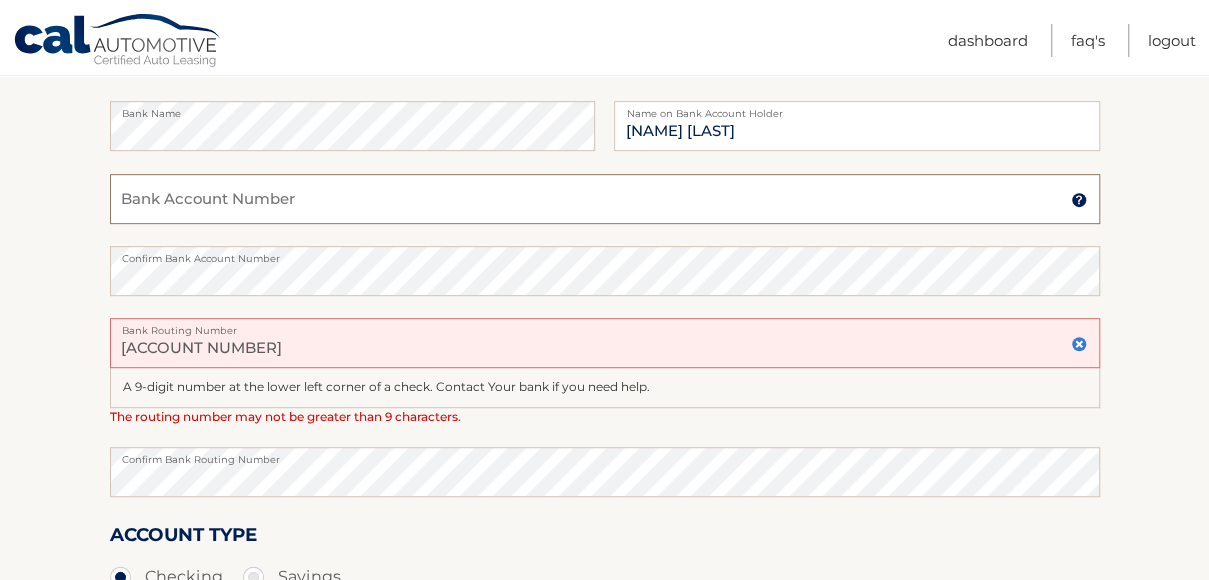 type 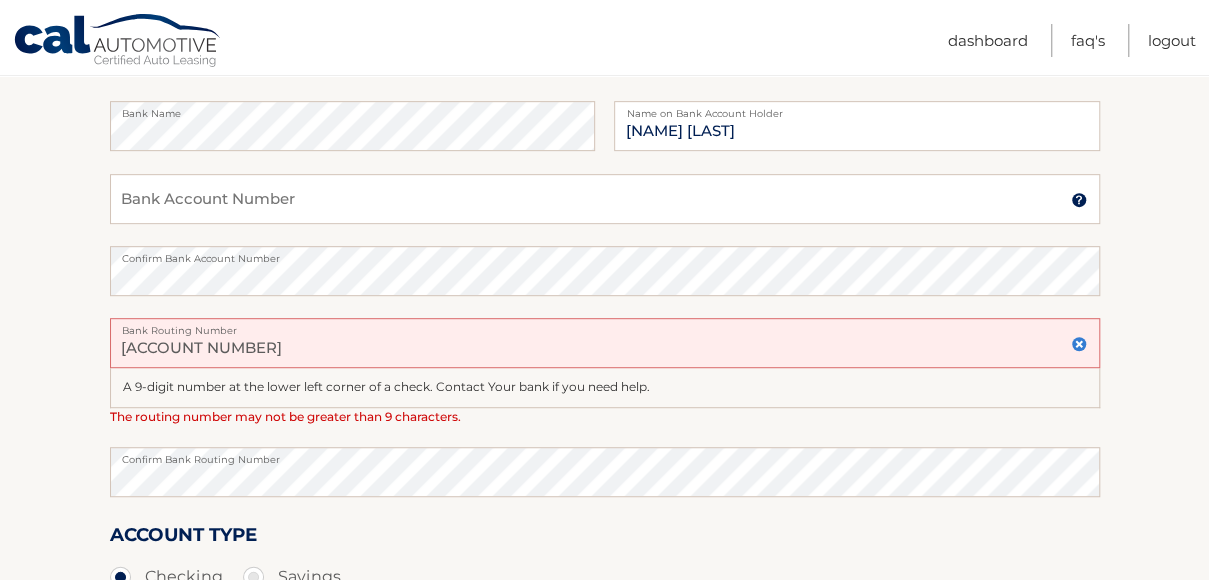 drag, startPoint x: 238, startPoint y: 345, endPoint x: 90, endPoint y: 319, distance: 150.26643 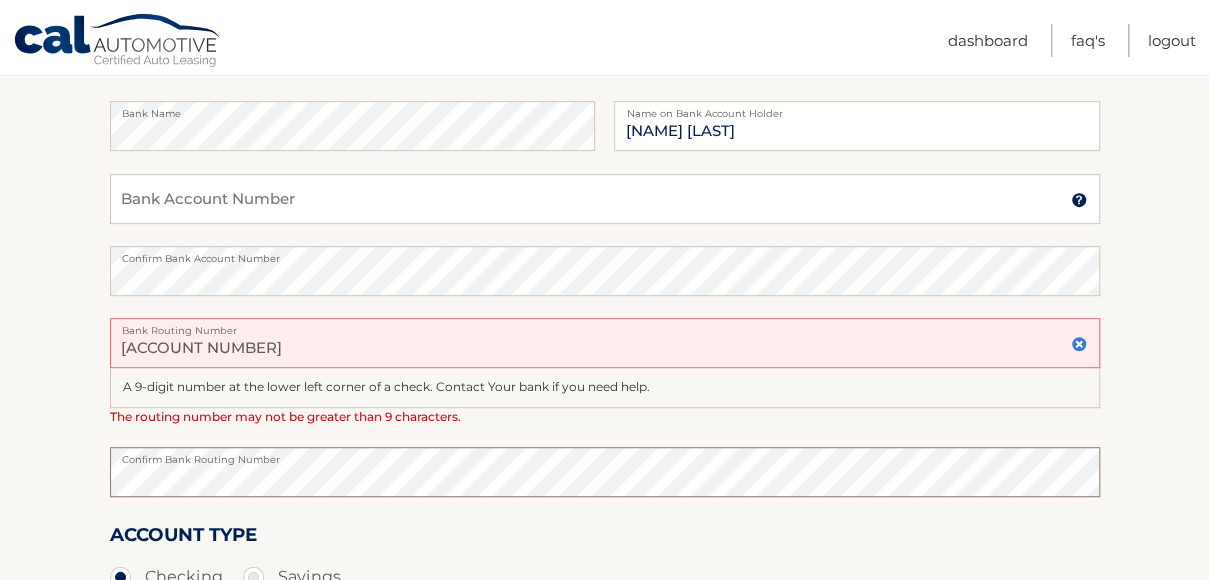 click on "Account Overview
|
Set Up Account Info
One or more fields have an error.
ADD NEW ACCOUNT
Please complete the following information below.
Bank Name
Michele Acocella
Name on Bank Account Holder
Bank Account Number
A 3-17-digit number at the bottom of a check or bank statement. Contact Your bank if you need help." at bounding box center [604, 289] 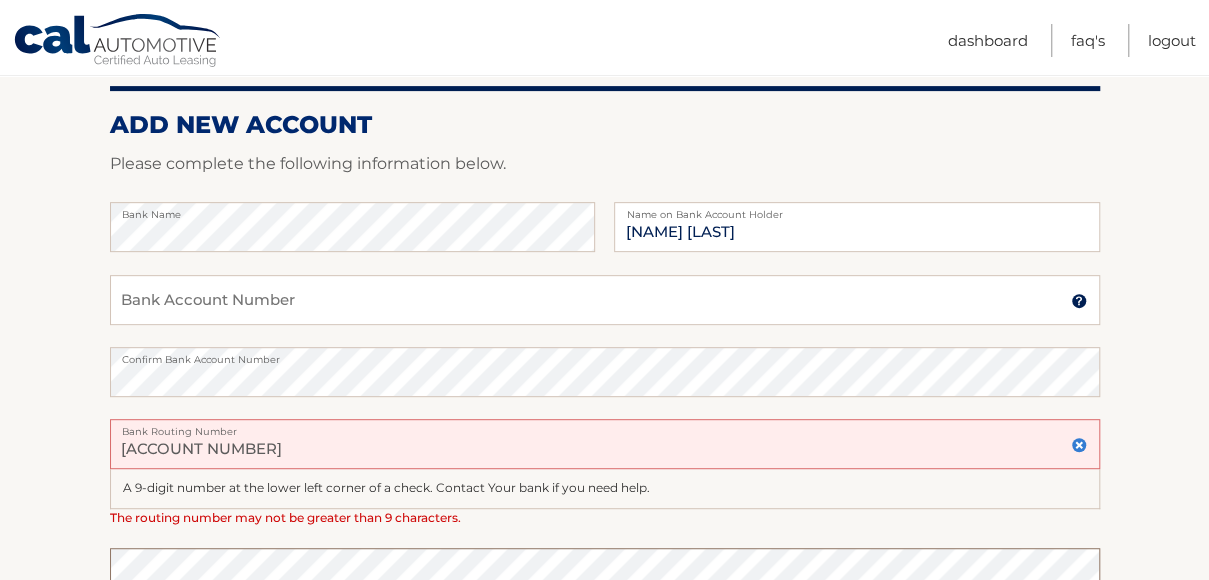 scroll, scrollTop: 298, scrollLeft: 0, axis: vertical 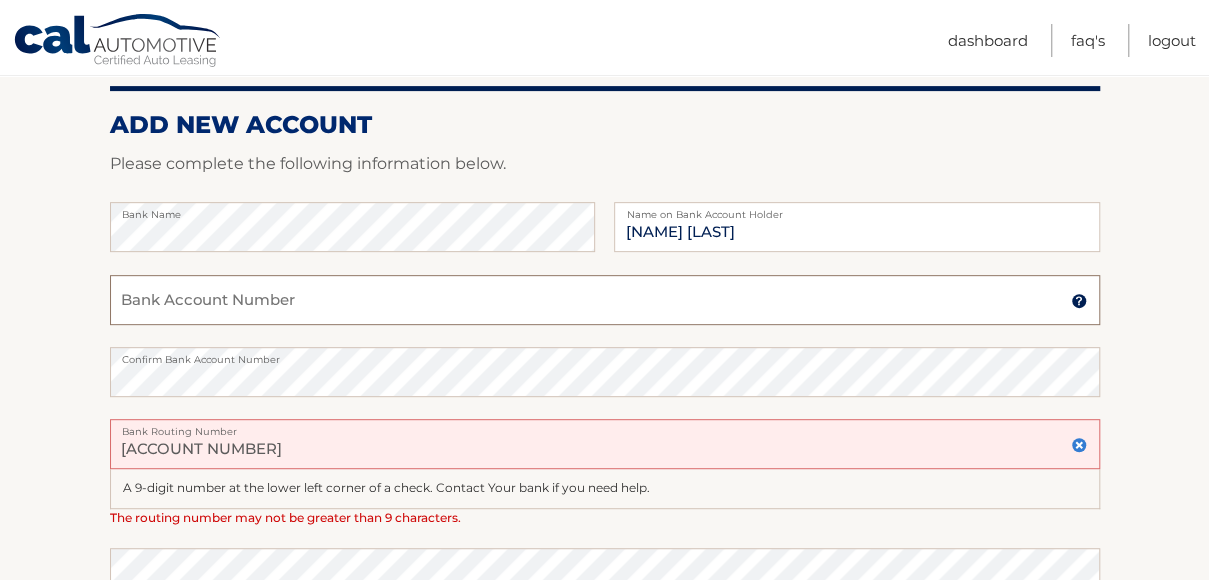 click on "Bank Account Number" at bounding box center [605, 300] 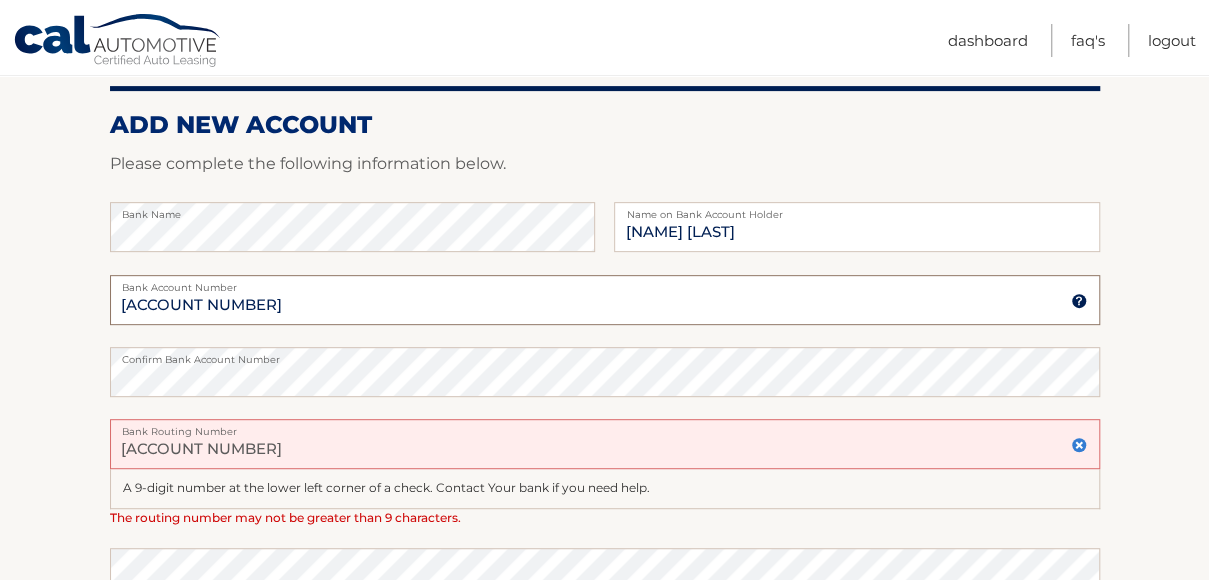 type on "4306246061" 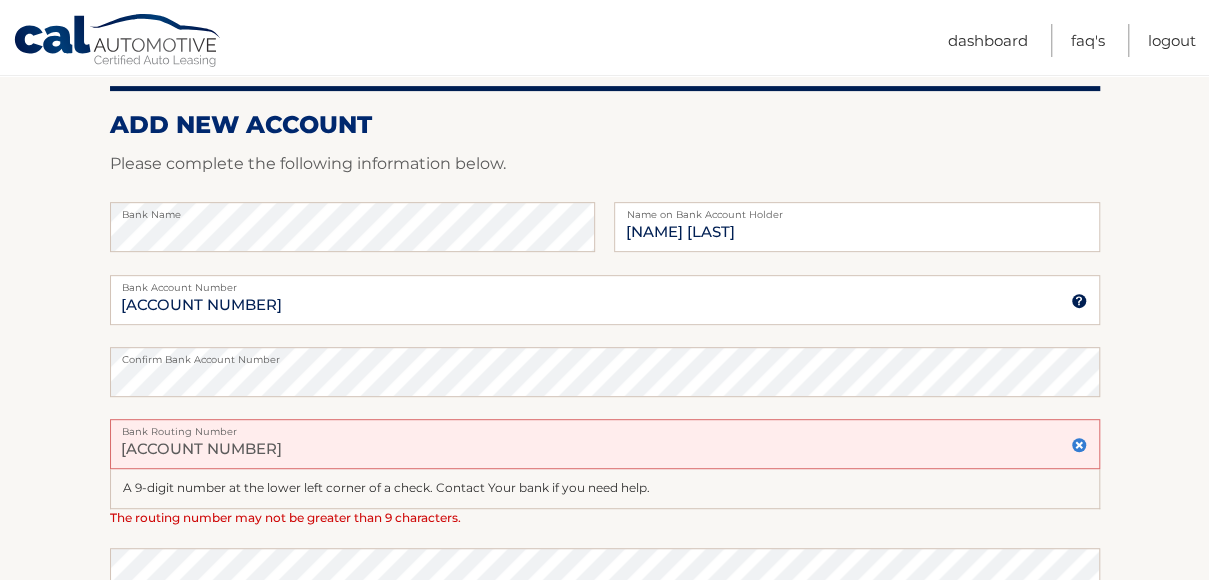 click on "031201360" at bounding box center (605, 444) 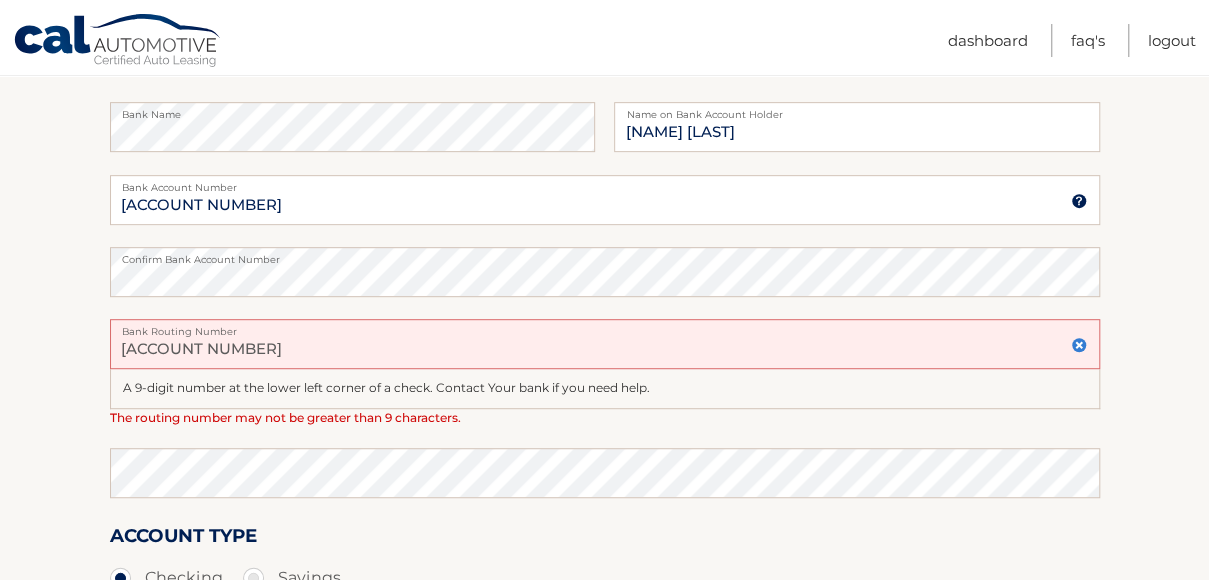 scroll, scrollTop: 398, scrollLeft: 0, axis: vertical 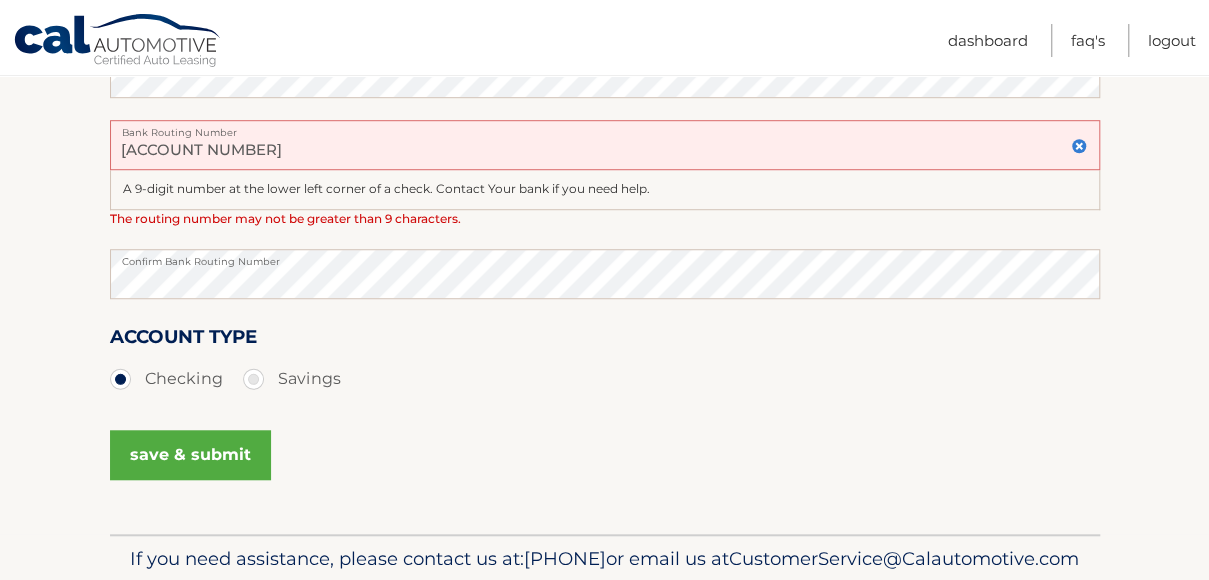 click on "save & submit" at bounding box center (190, 455) 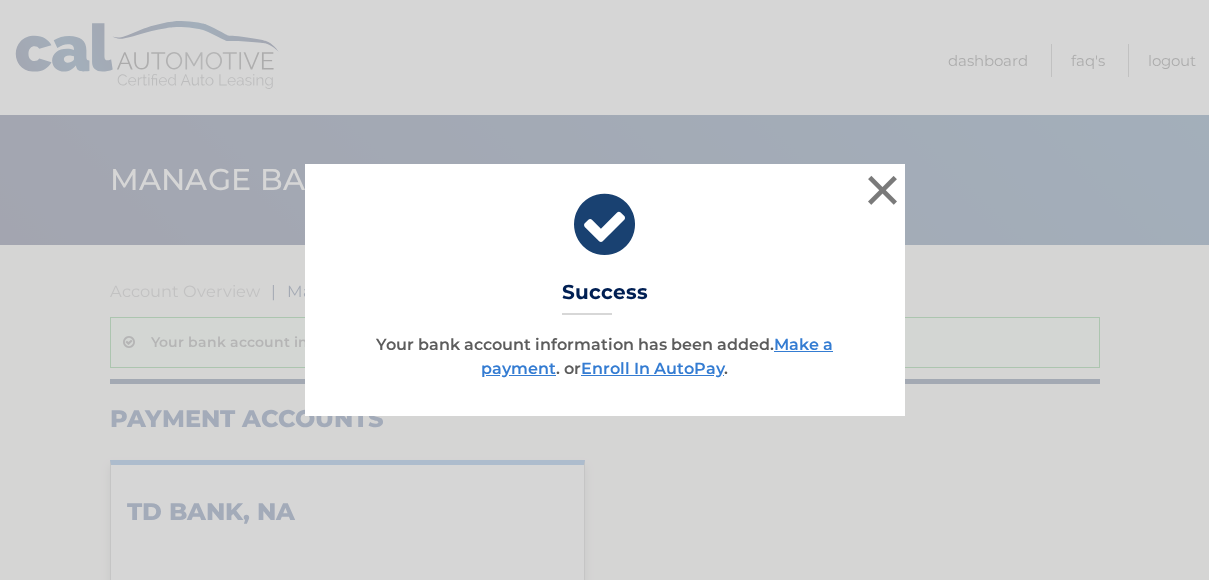 scroll, scrollTop: 0, scrollLeft: 0, axis: both 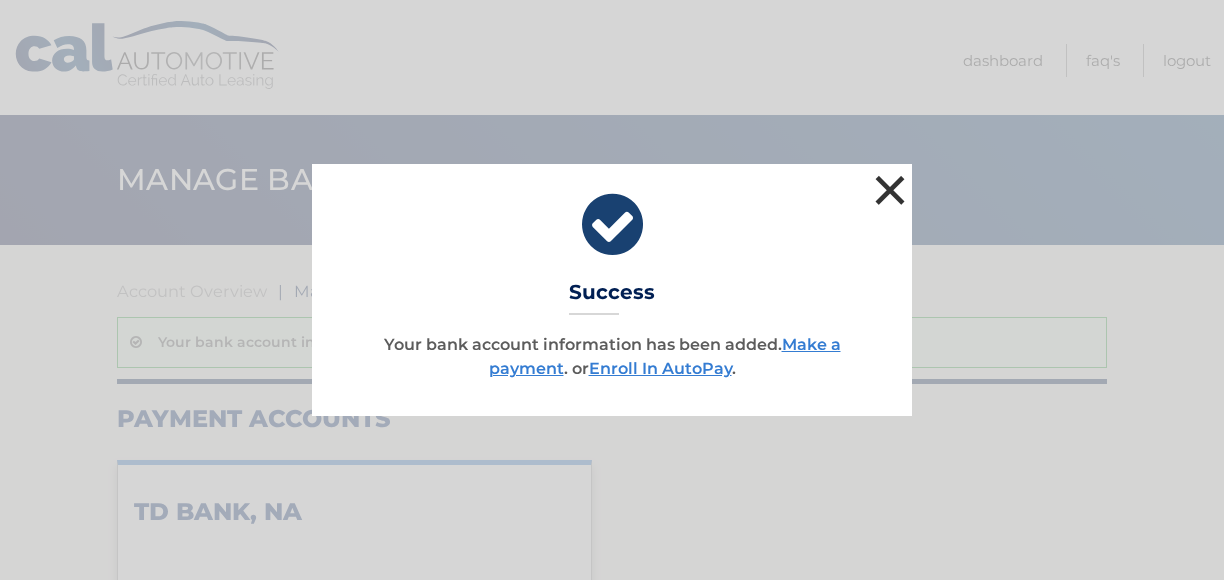 click on "×" at bounding box center [890, 190] 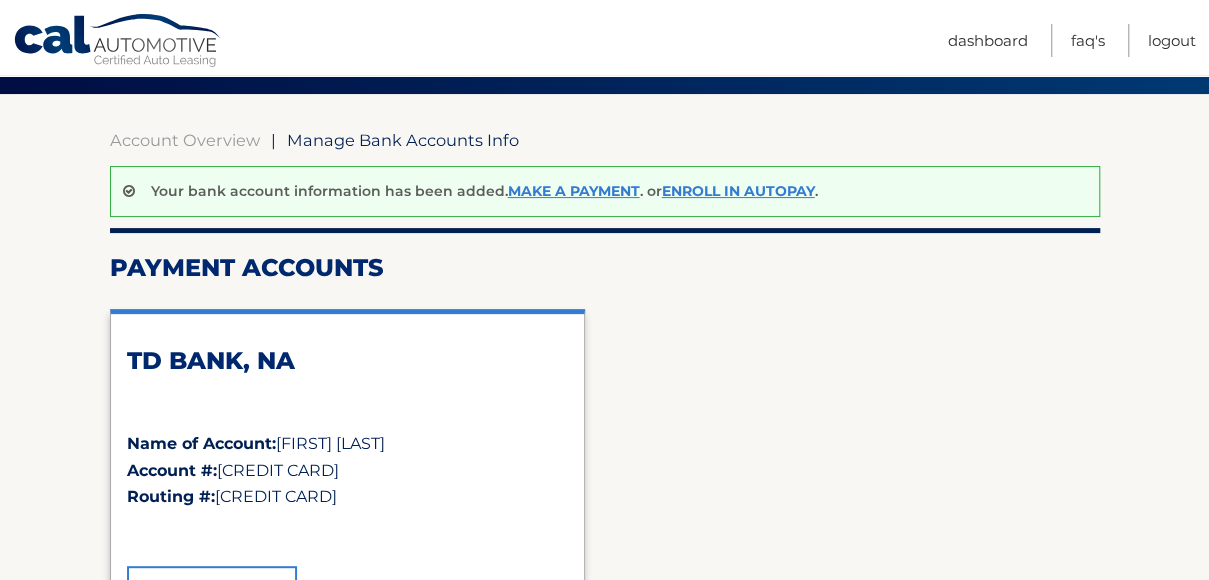 scroll, scrollTop: 150, scrollLeft: 0, axis: vertical 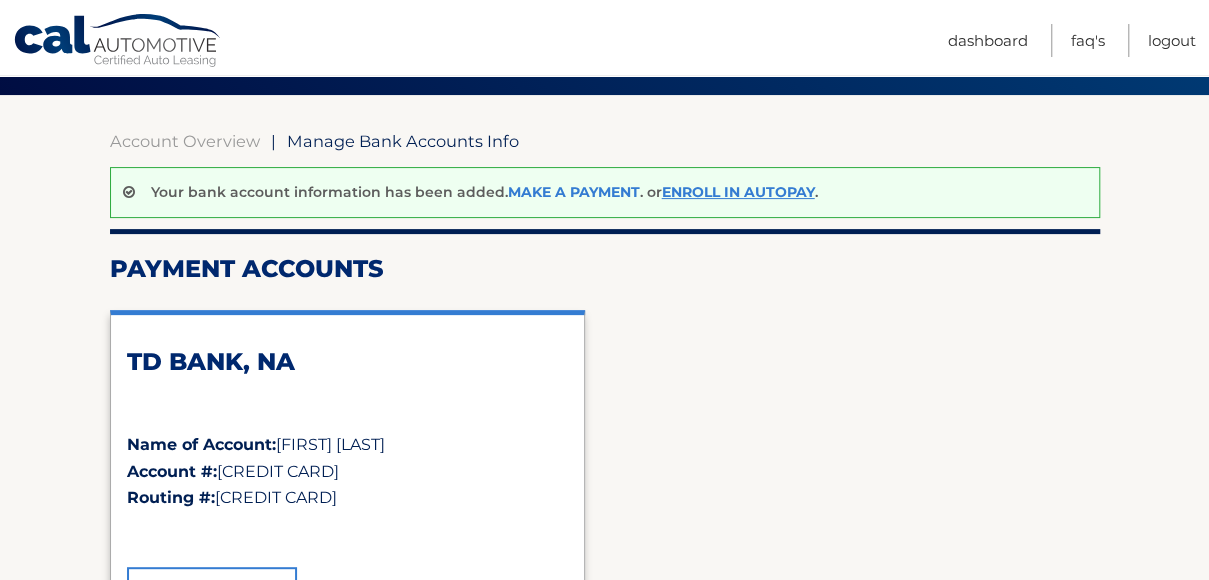 click on "Make a payment" at bounding box center (574, 192) 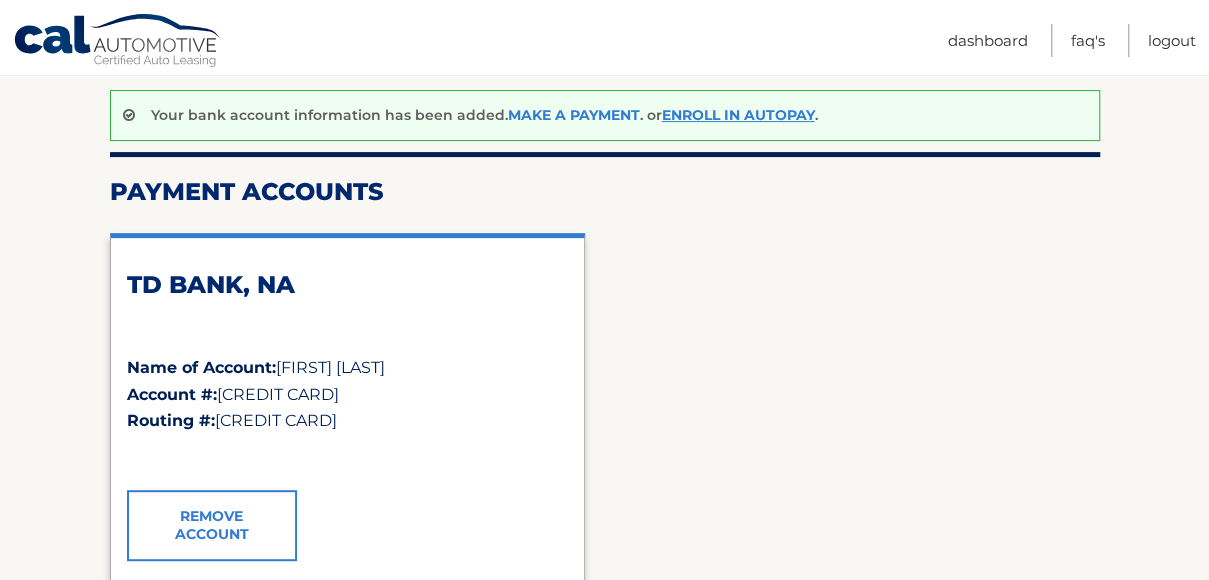 scroll, scrollTop: 218, scrollLeft: 0, axis: vertical 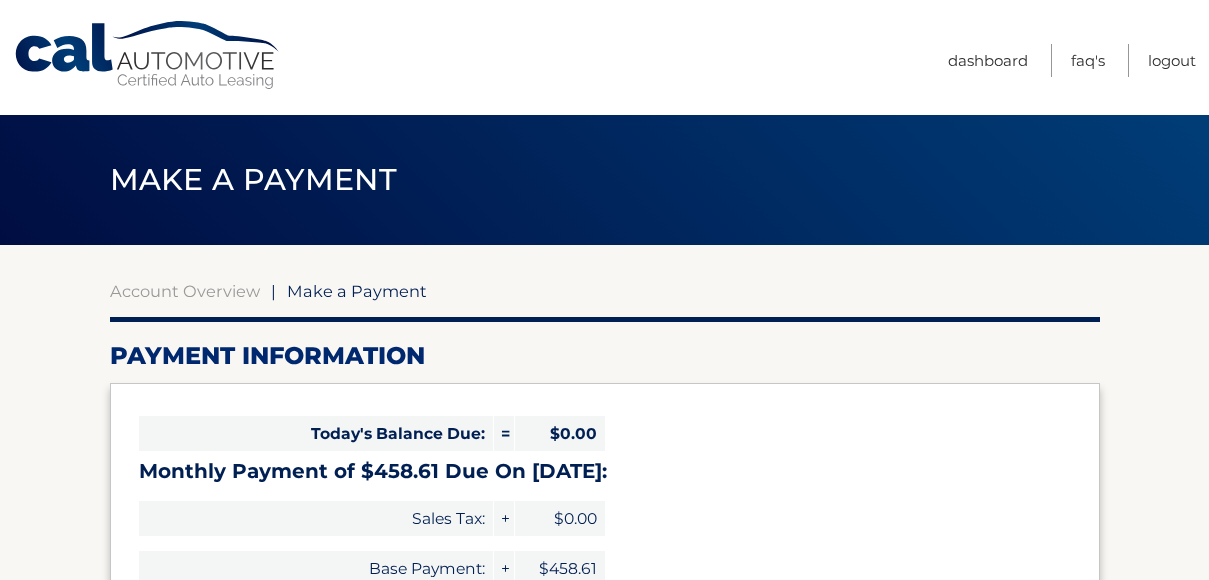 select on "Y2ZmYjQyZjgtZWRhNC00MjA2LTllMDYtZTA3YjQwYmVjMjA1" 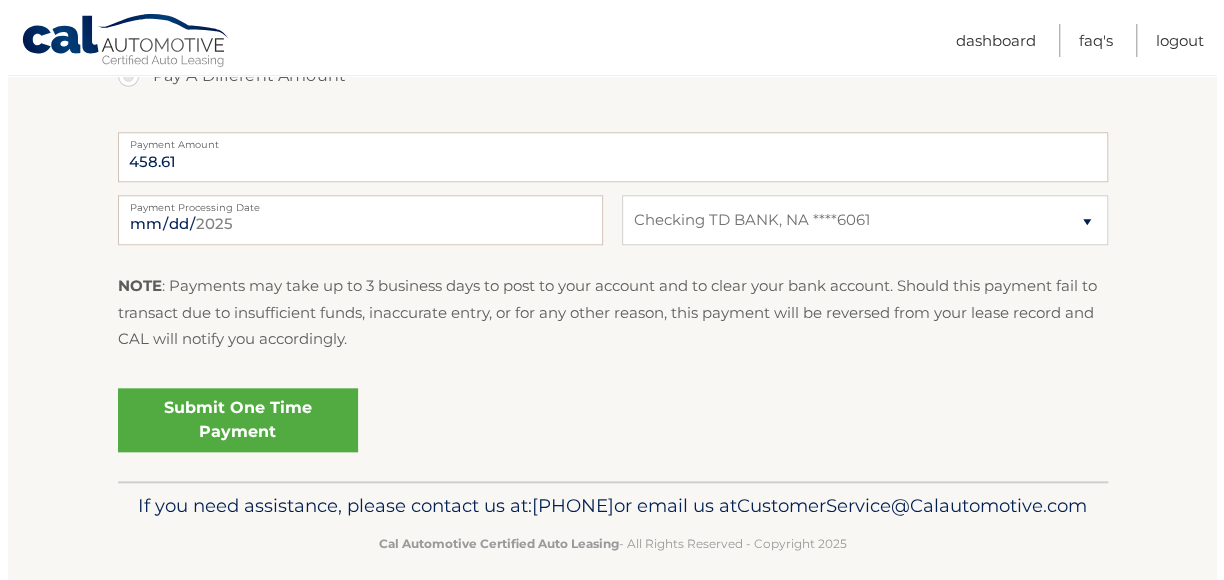 scroll, scrollTop: 797, scrollLeft: 0, axis: vertical 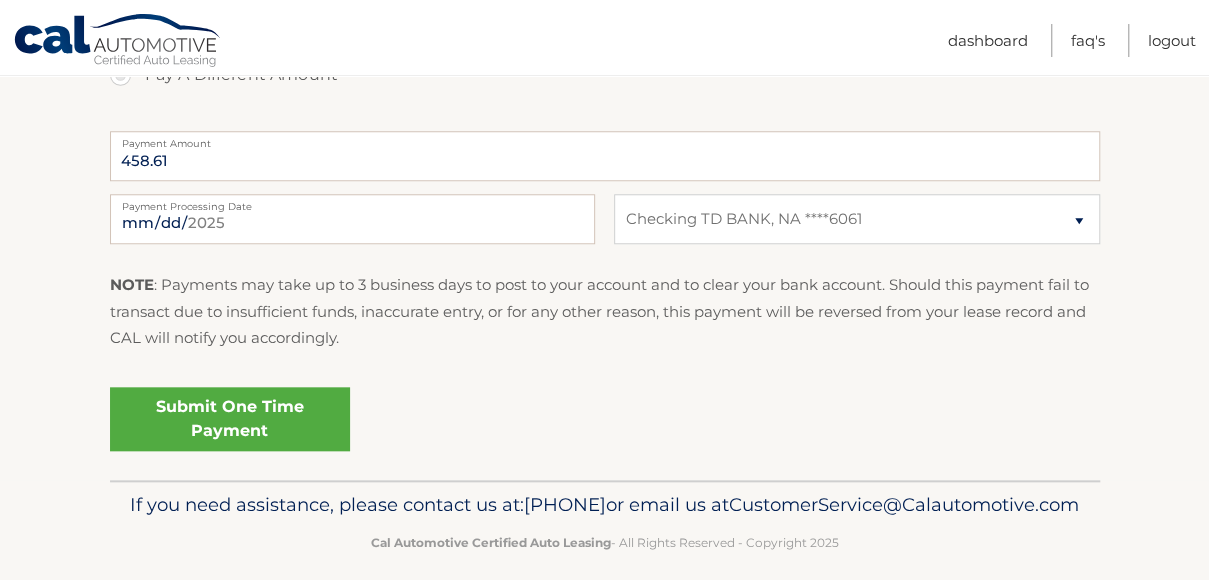 click on "Submit One Time Payment" at bounding box center [230, 419] 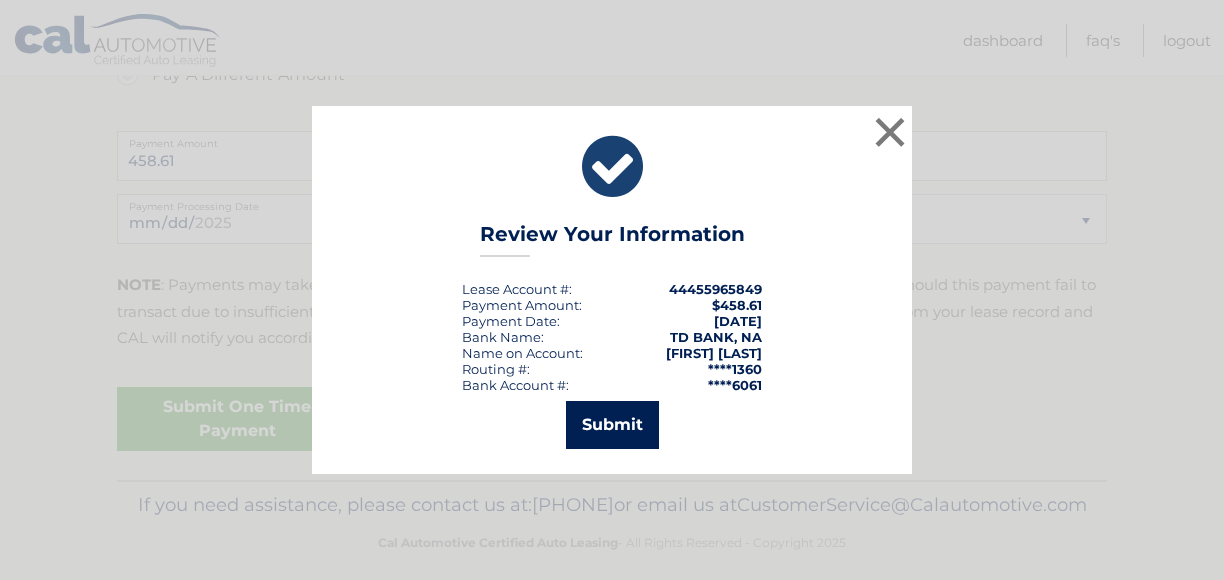 click on "Submit" at bounding box center (612, 425) 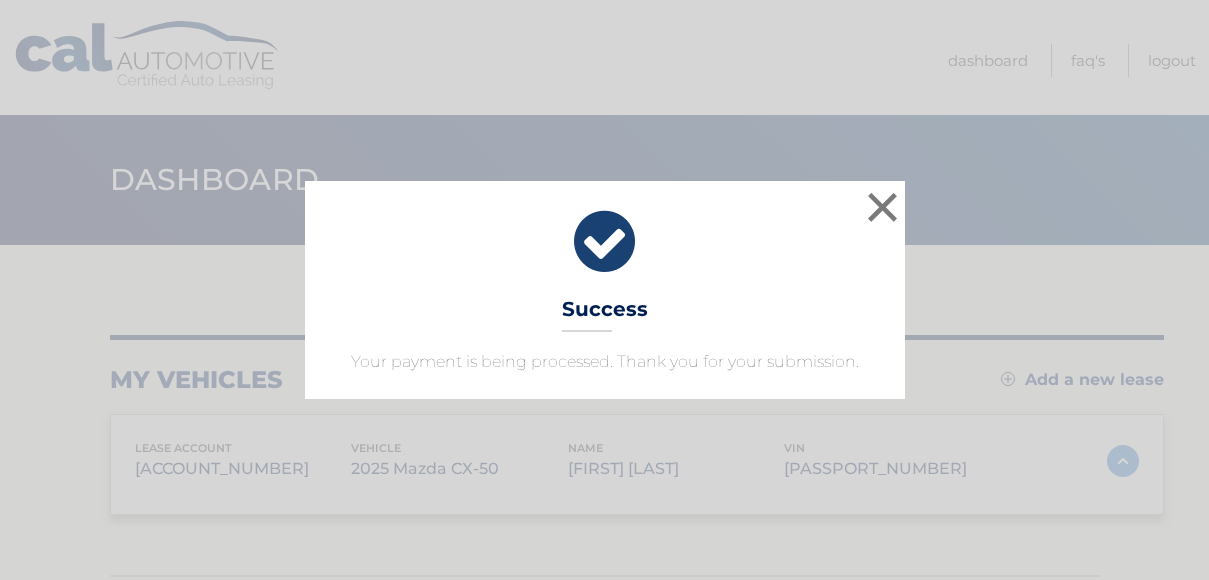 scroll, scrollTop: 0, scrollLeft: 0, axis: both 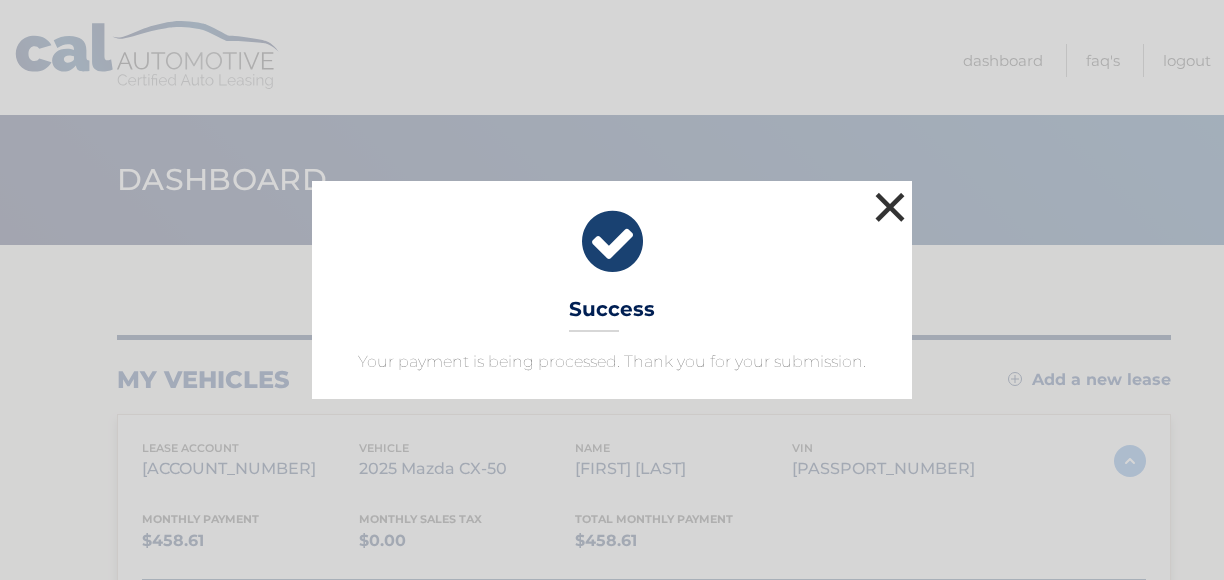 click on "×" at bounding box center [890, 207] 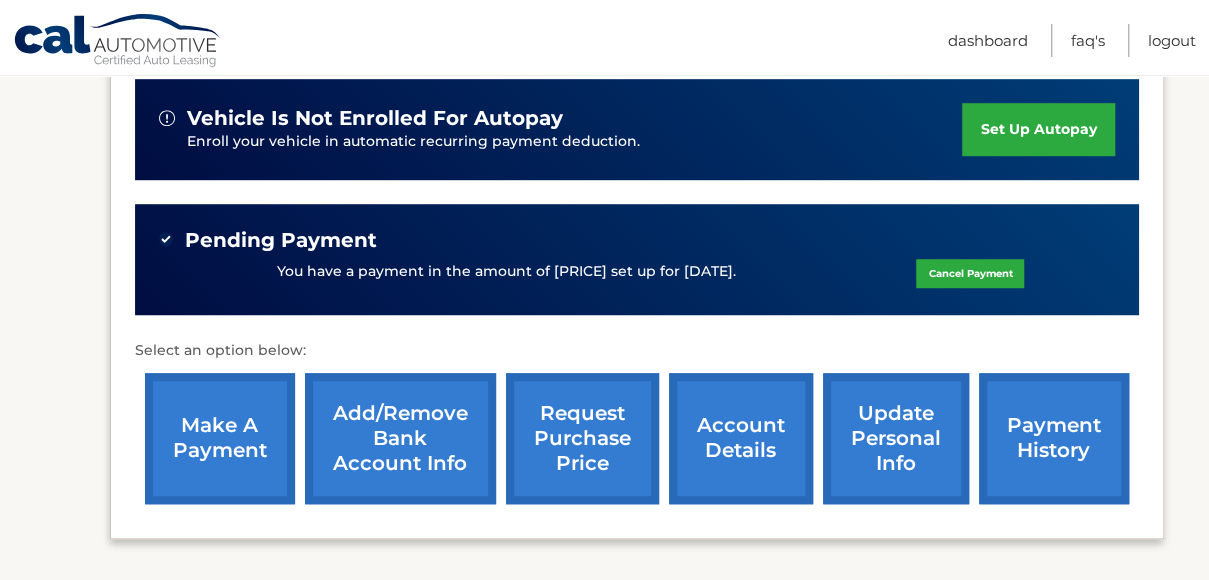 scroll, scrollTop: 742, scrollLeft: 0, axis: vertical 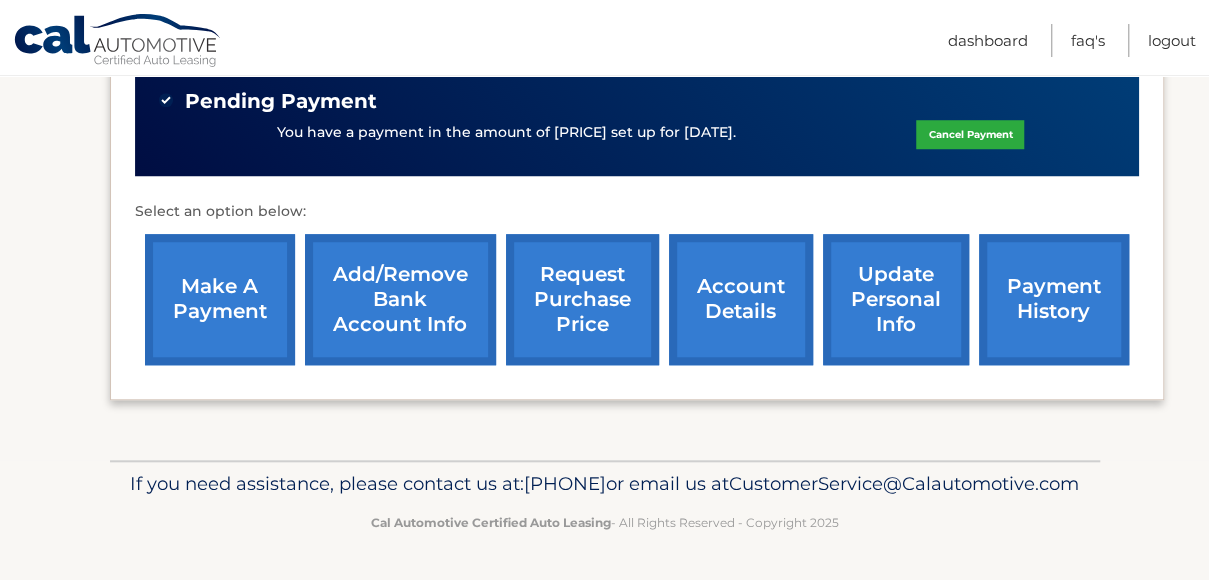click on "payment history" at bounding box center (1054, 299) 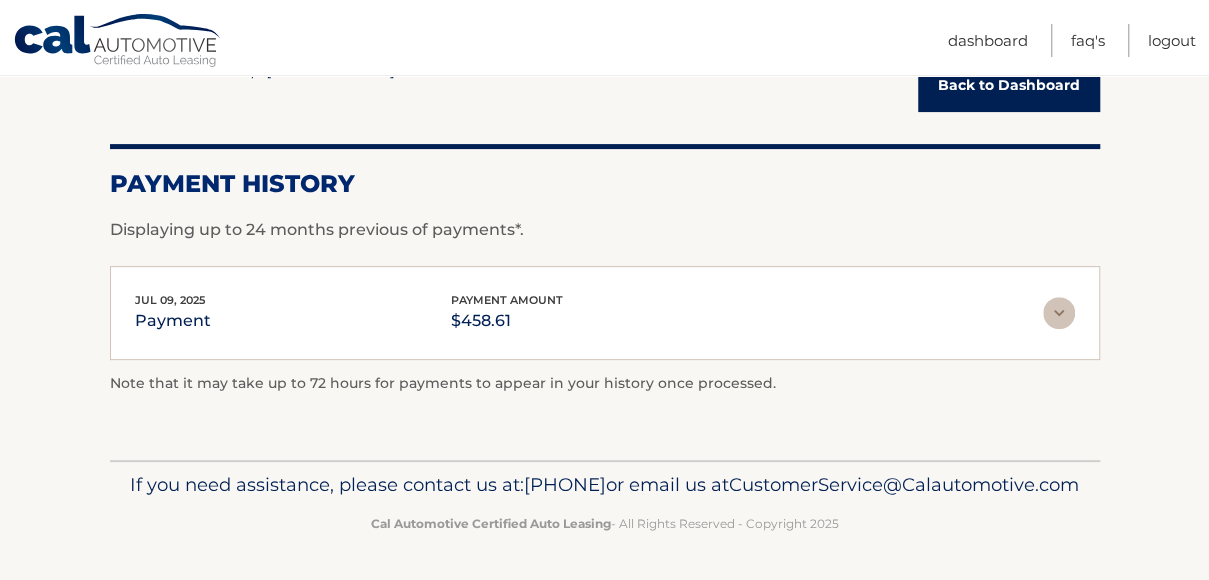 scroll, scrollTop: 252, scrollLeft: 0, axis: vertical 